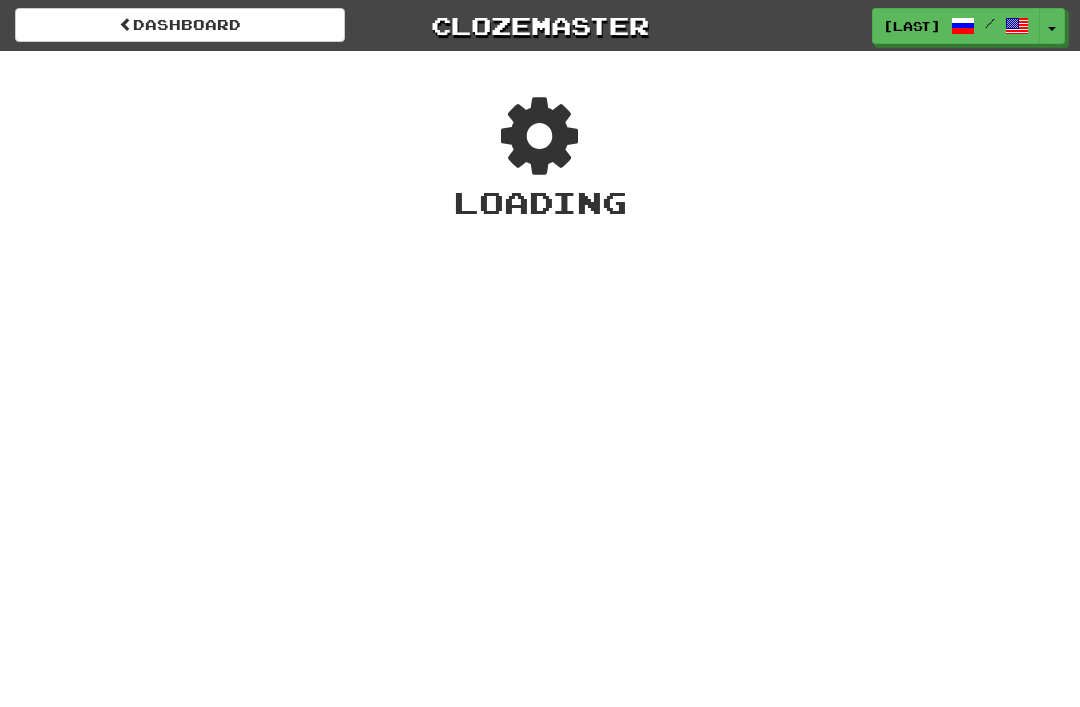 scroll, scrollTop: 0, scrollLeft: 0, axis: both 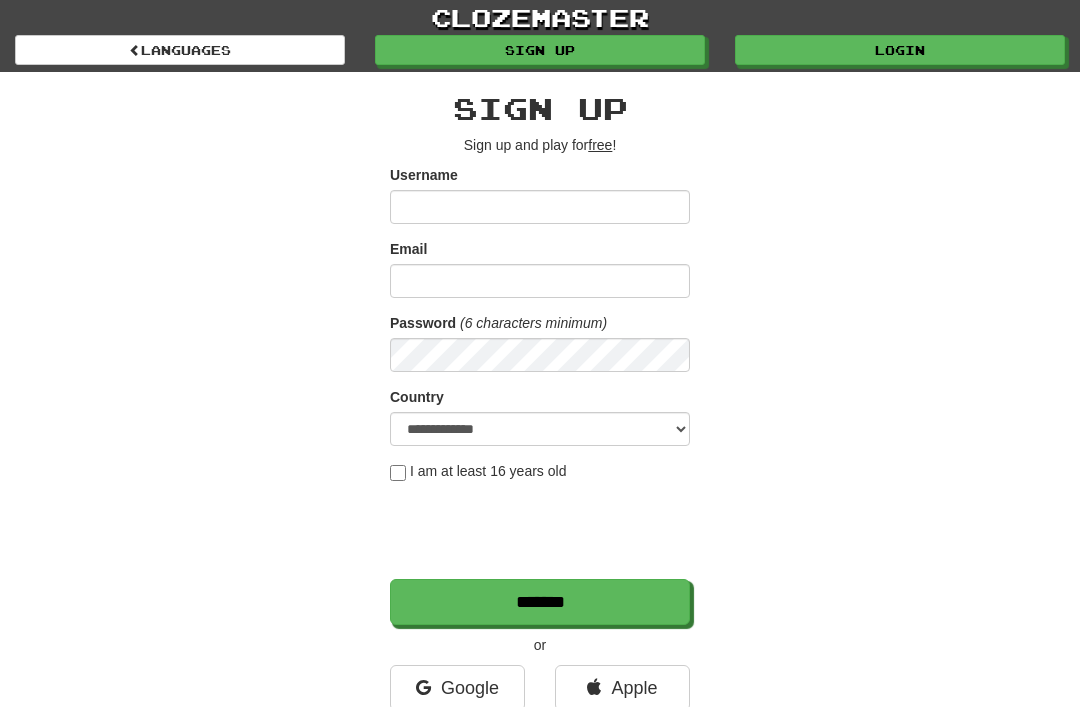 click on "Username" at bounding box center [540, 207] 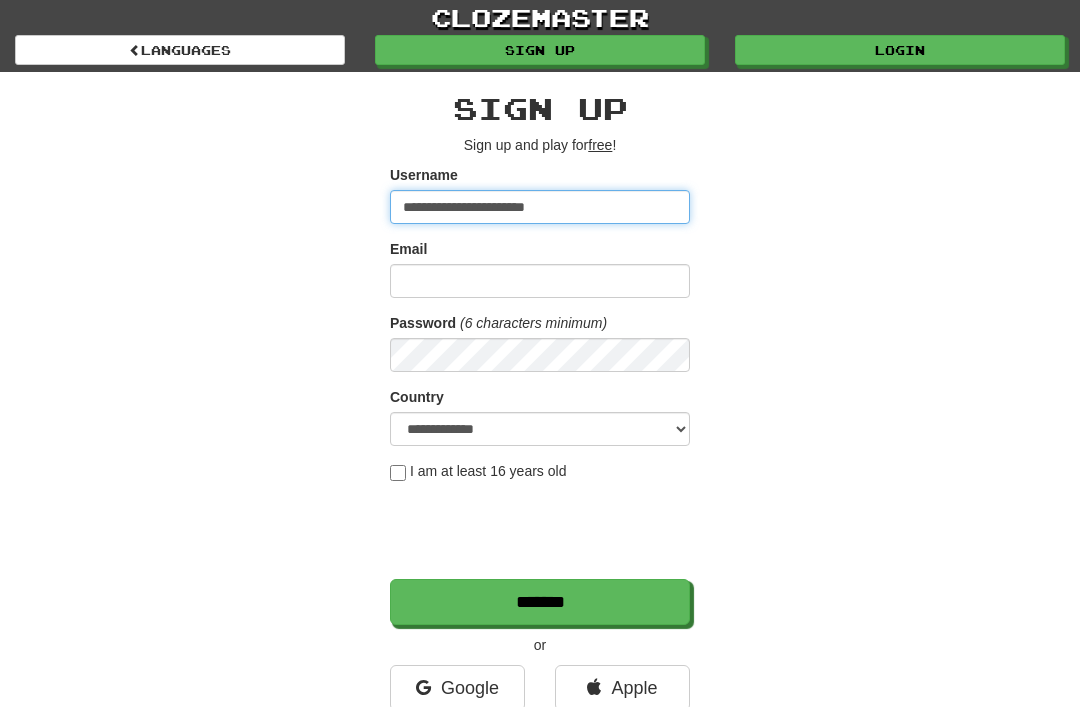 click on "**********" at bounding box center (540, 207) 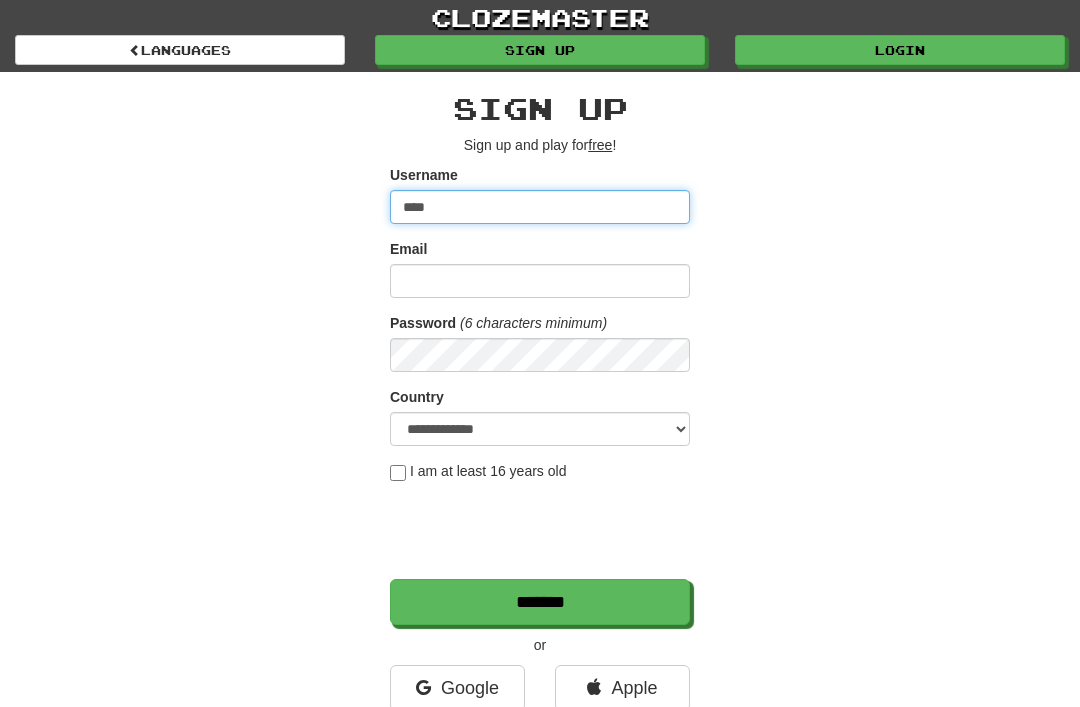 type on "***" 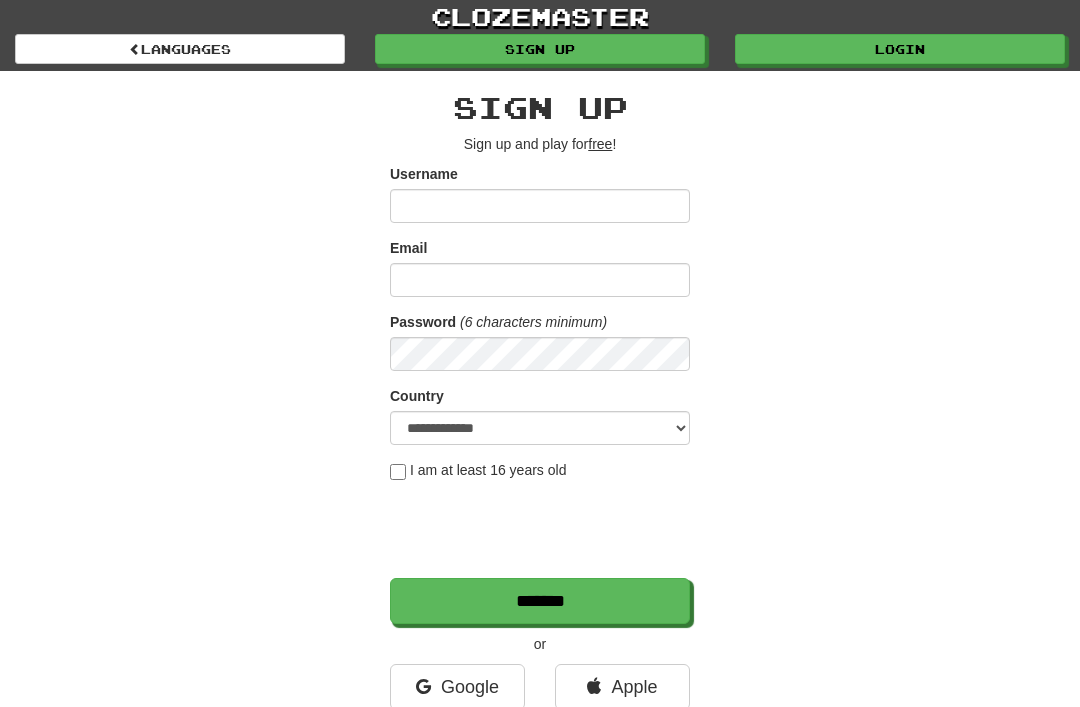 scroll, scrollTop: 0, scrollLeft: 0, axis: both 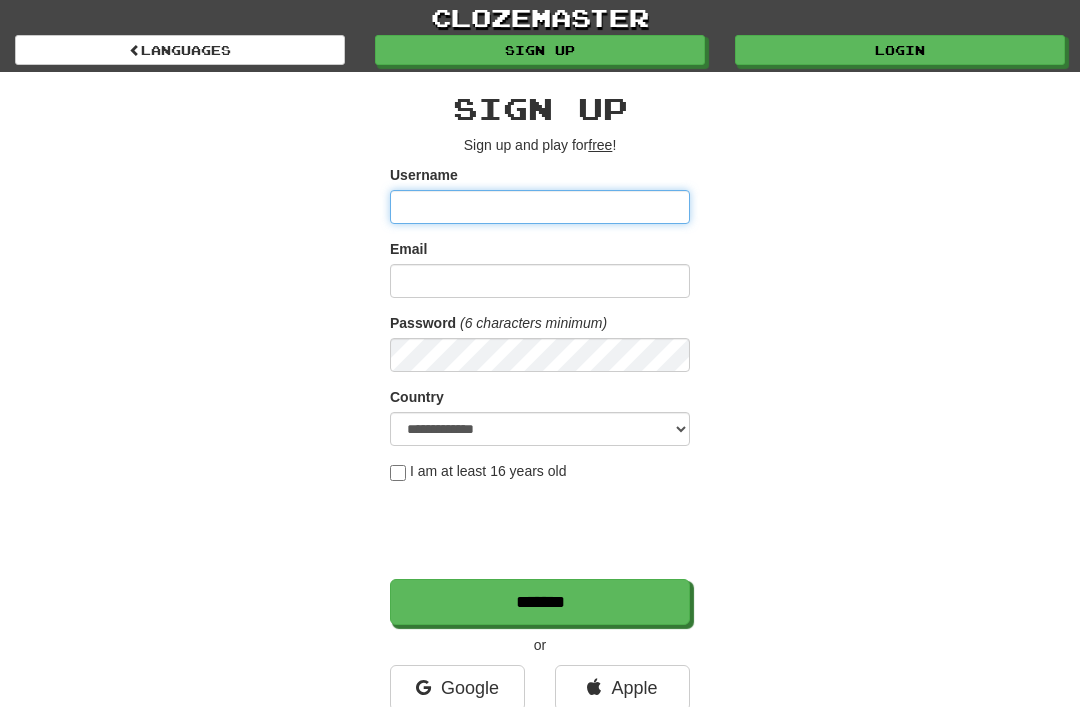 type 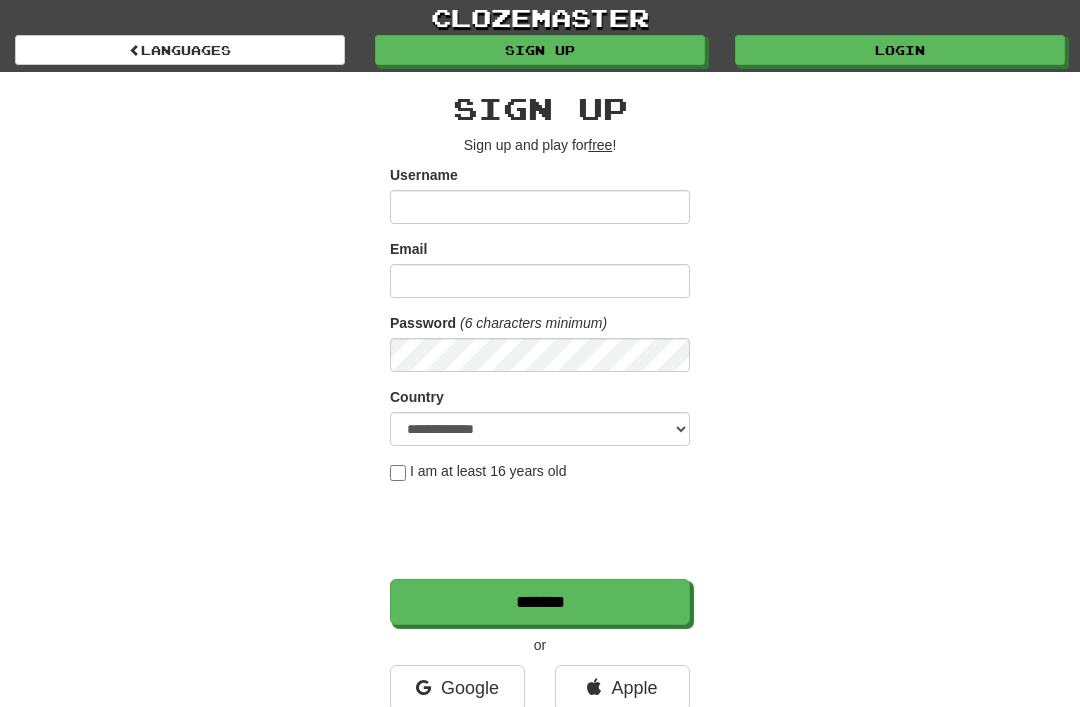 click on "Login" at bounding box center (900, 50) 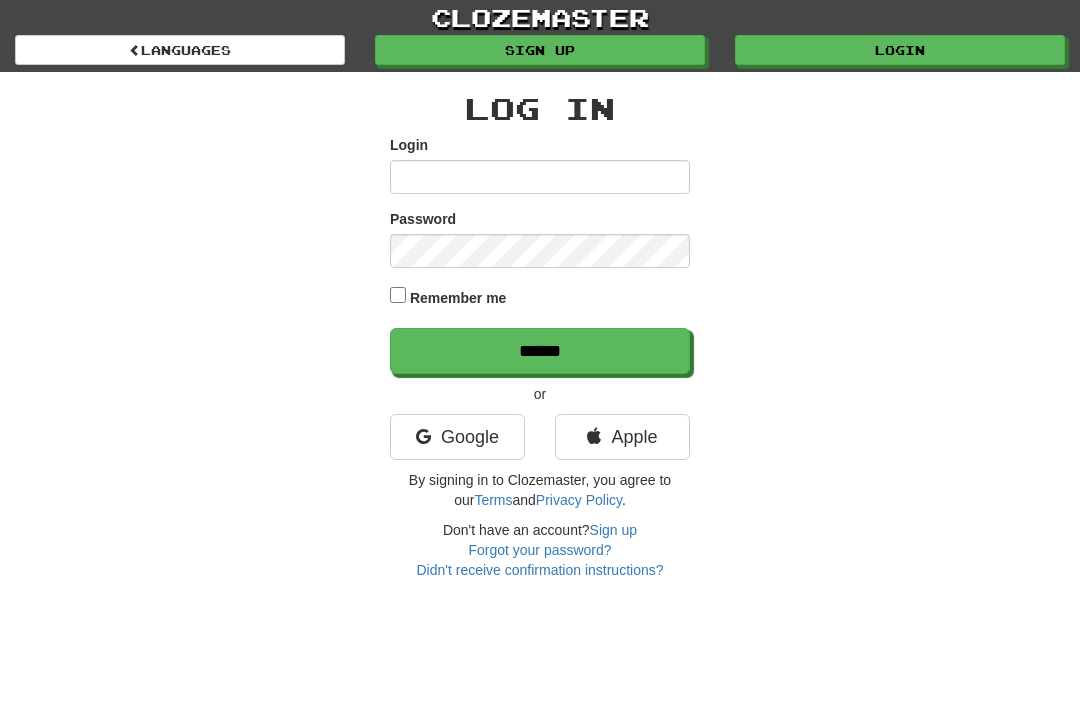 scroll, scrollTop: 0, scrollLeft: 0, axis: both 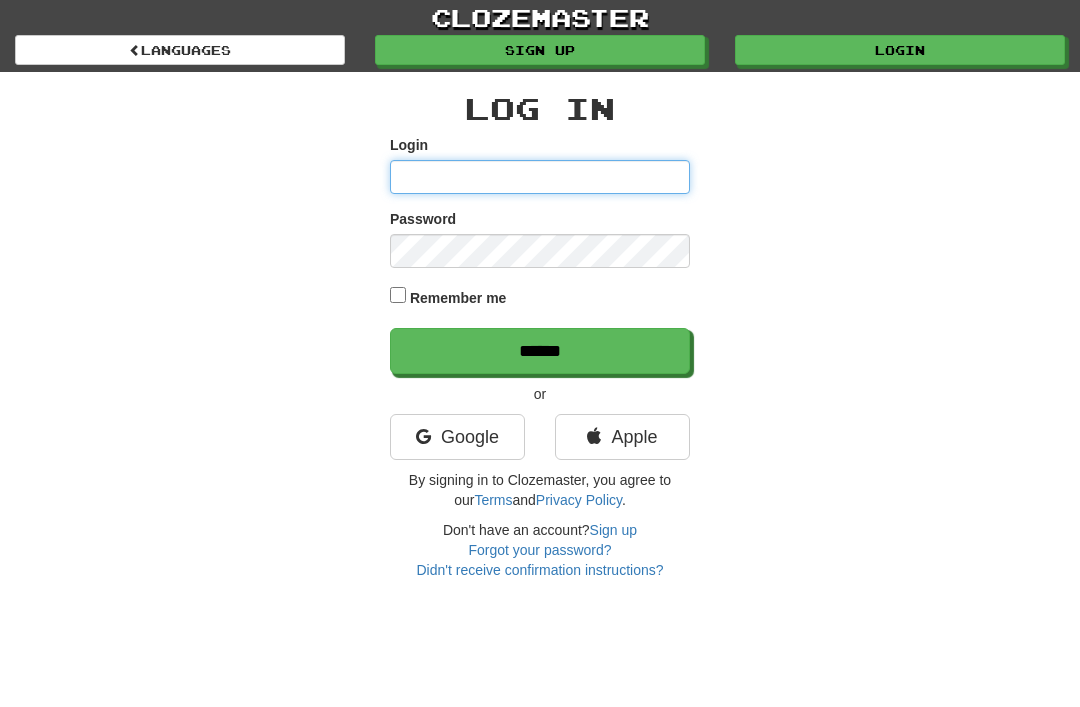 type on "*******" 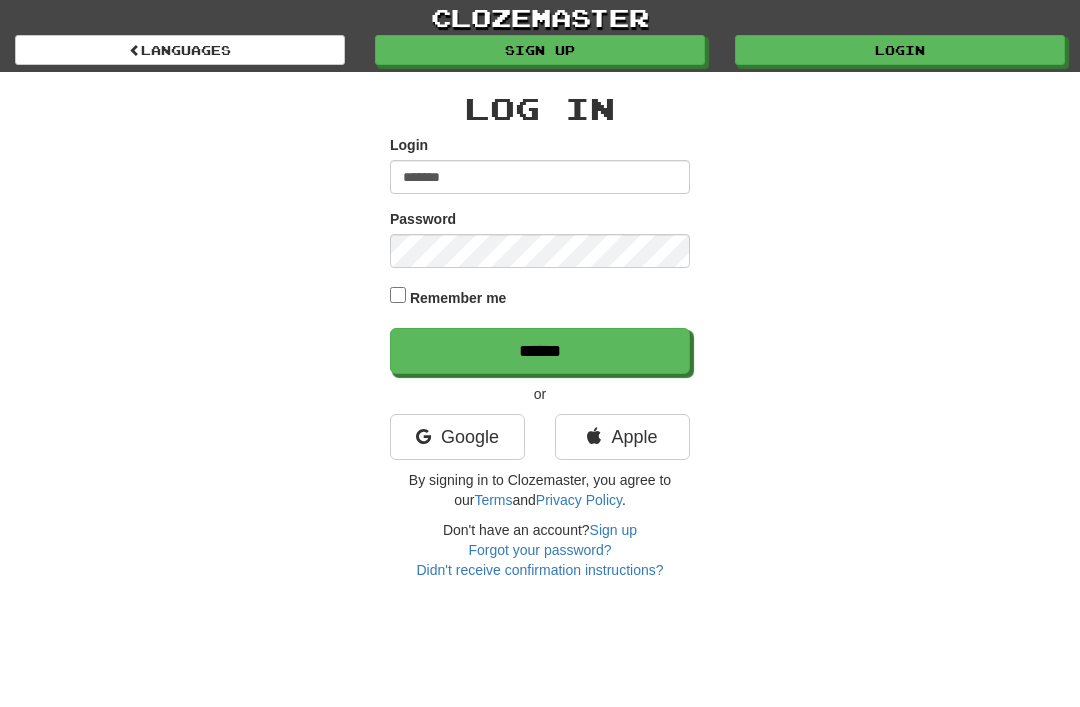 click on "******" at bounding box center [540, 351] 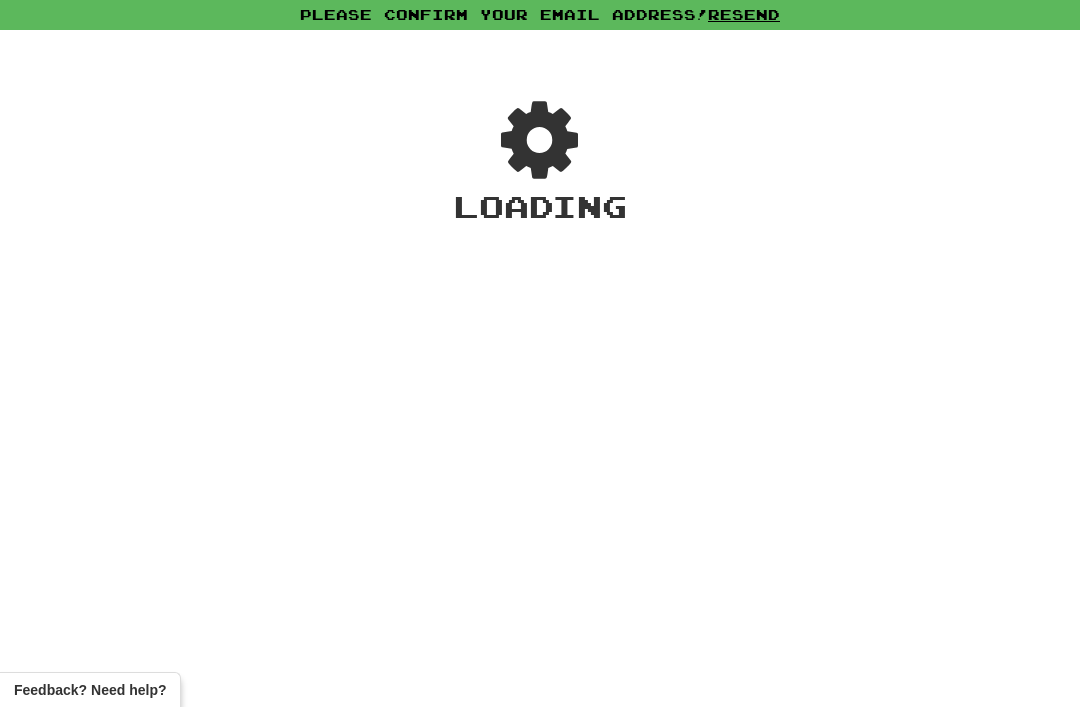 scroll, scrollTop: 0, scrollLeft: 0, axis: both 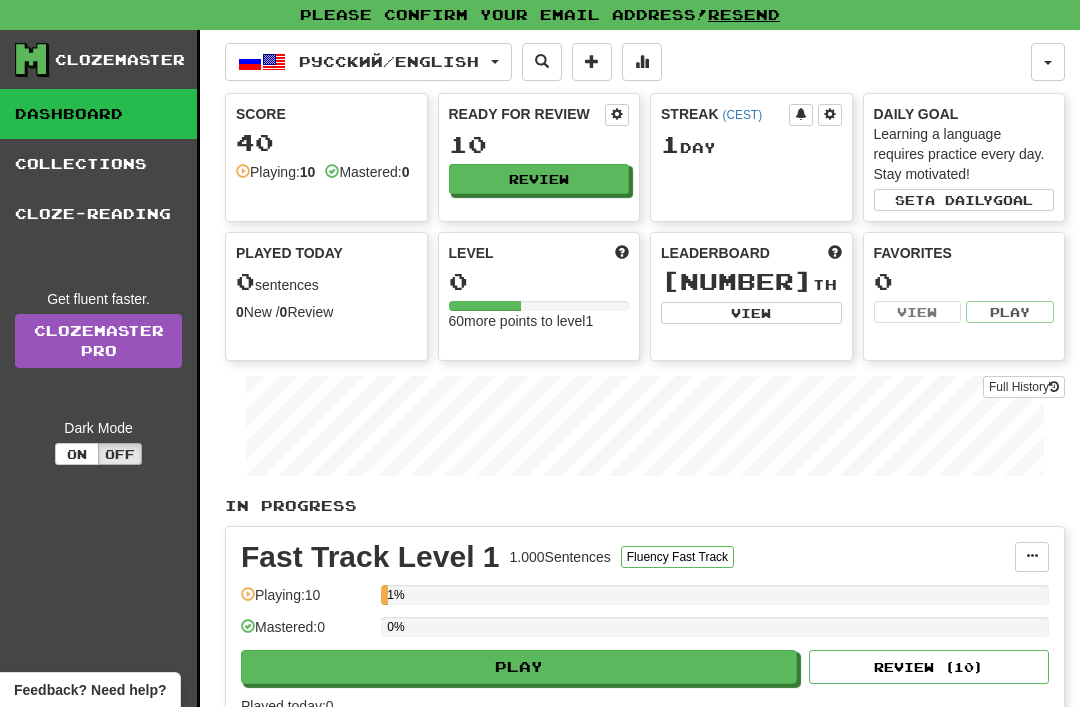 click on "Played today:  0" at bounding box center (645, 706) 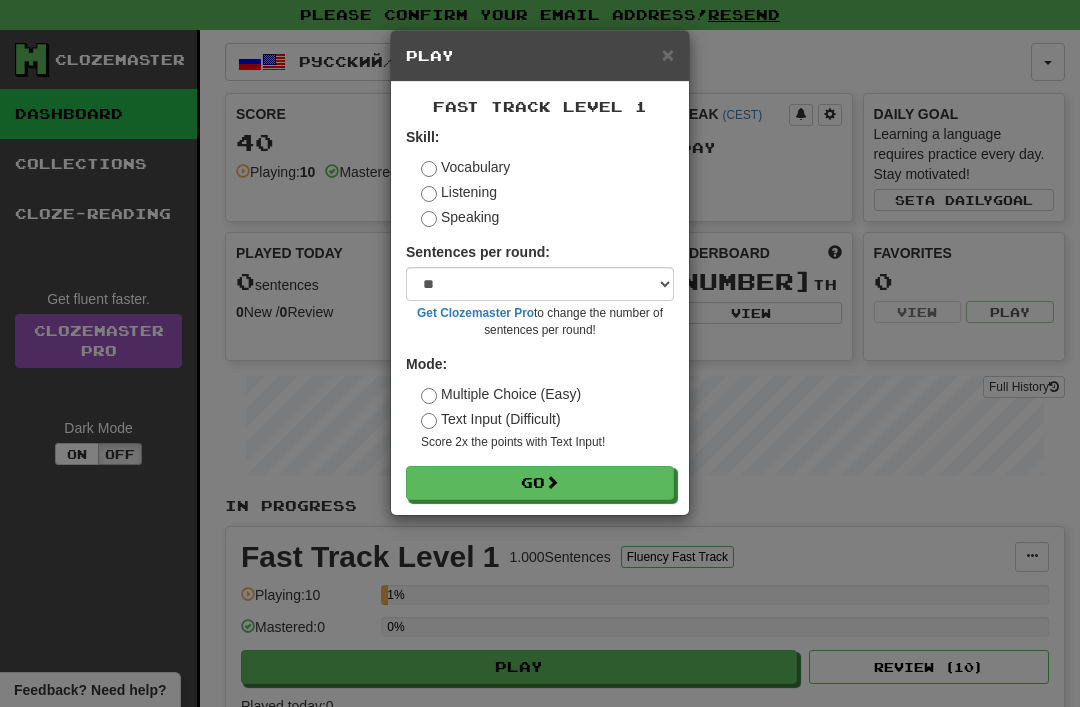 click on "Go" at bounding box center [540, 483] 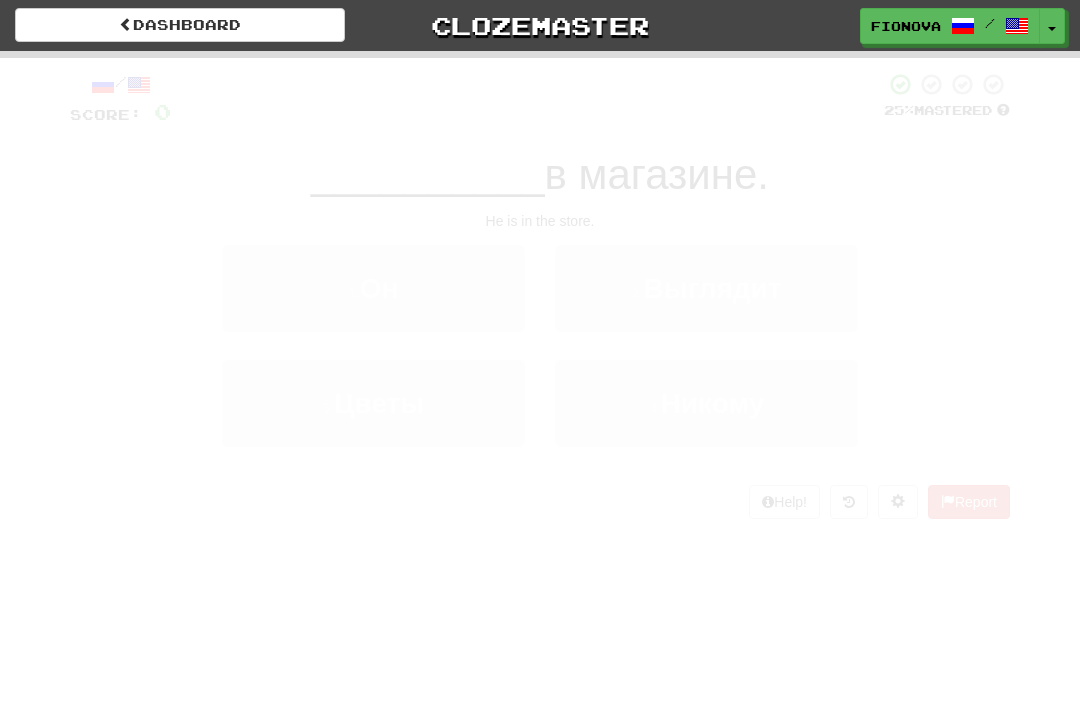 scroll, scrollTop: 0, scrollLeft: 0, axis: both 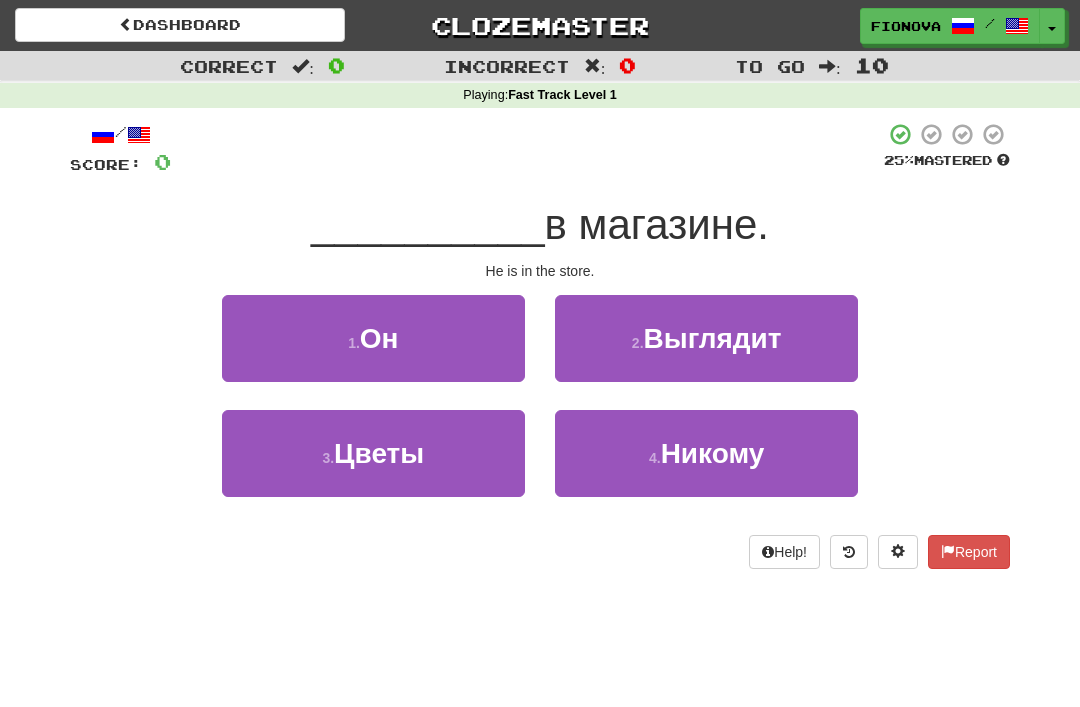 click on "Он" at bounding box center [379, 338] 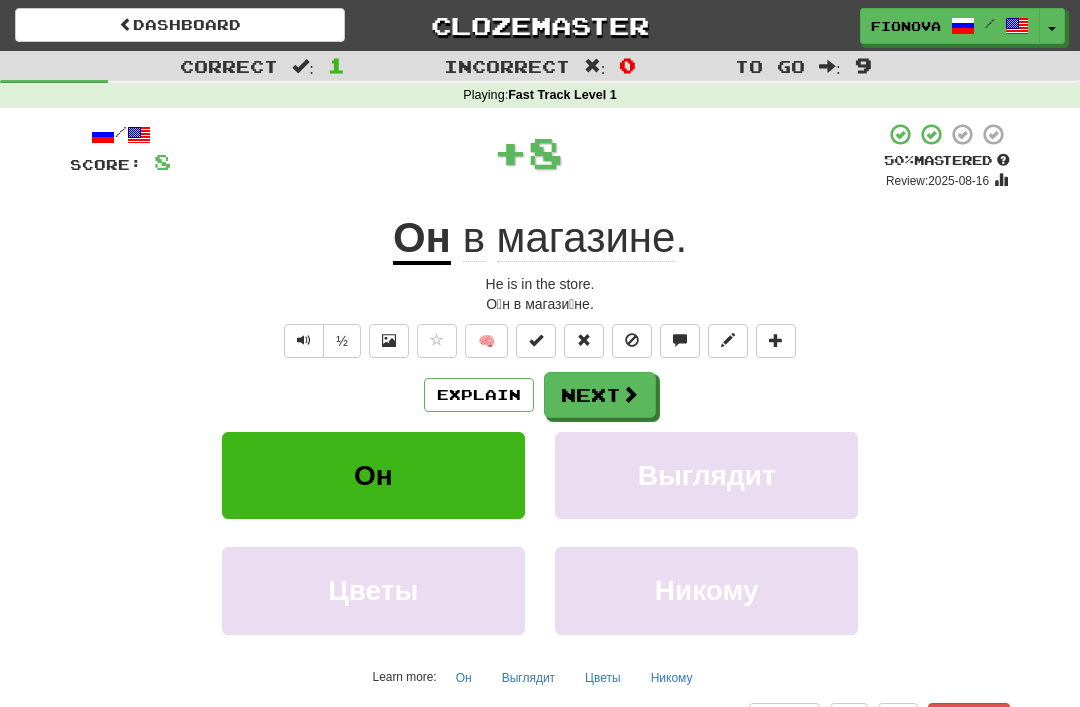 click on "Explain" at bounding box center [479, 395] 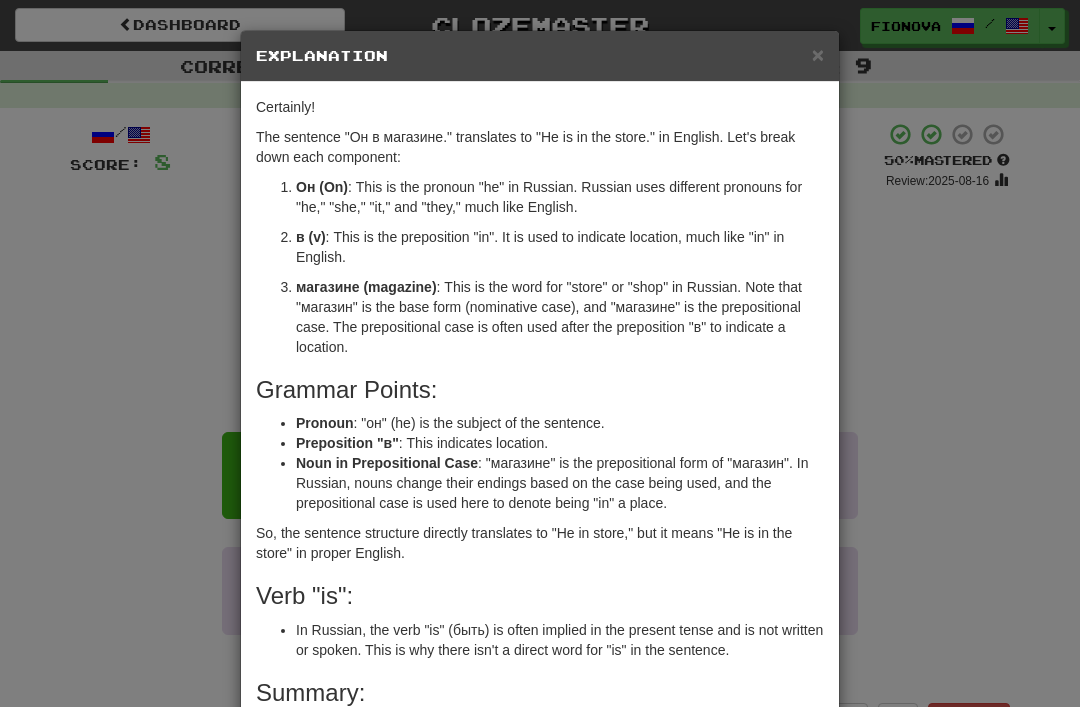 scroll, scrollTop: 0, scrollLeft: 0, axis: both 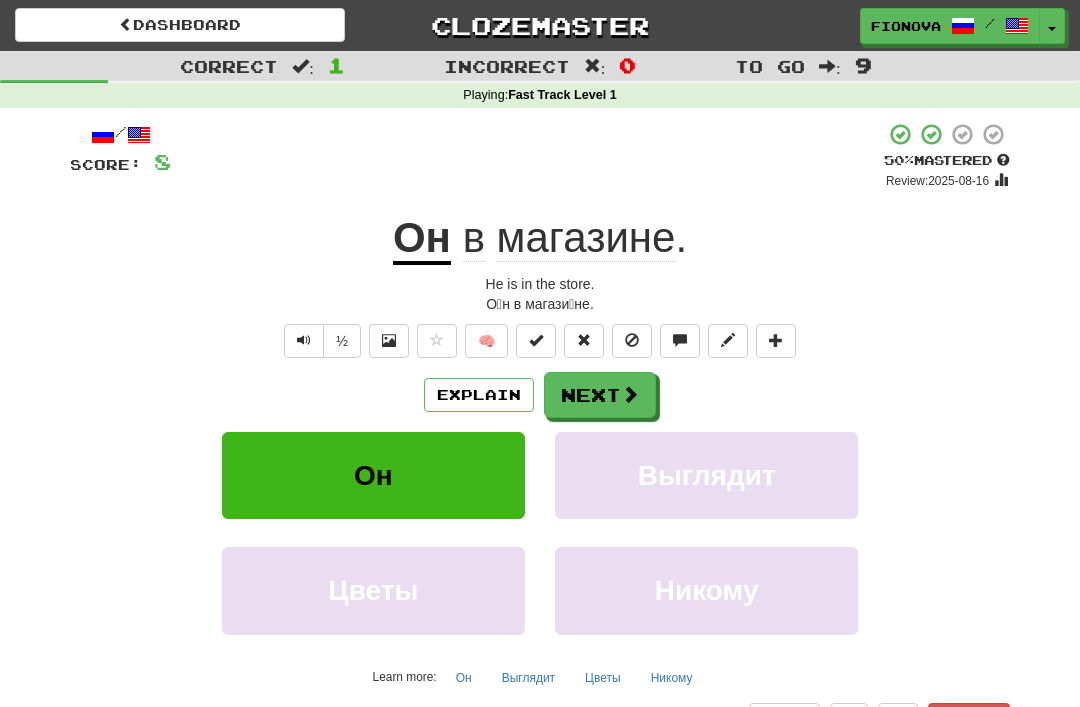 click on "🧠" at bounding box center [486, 341] 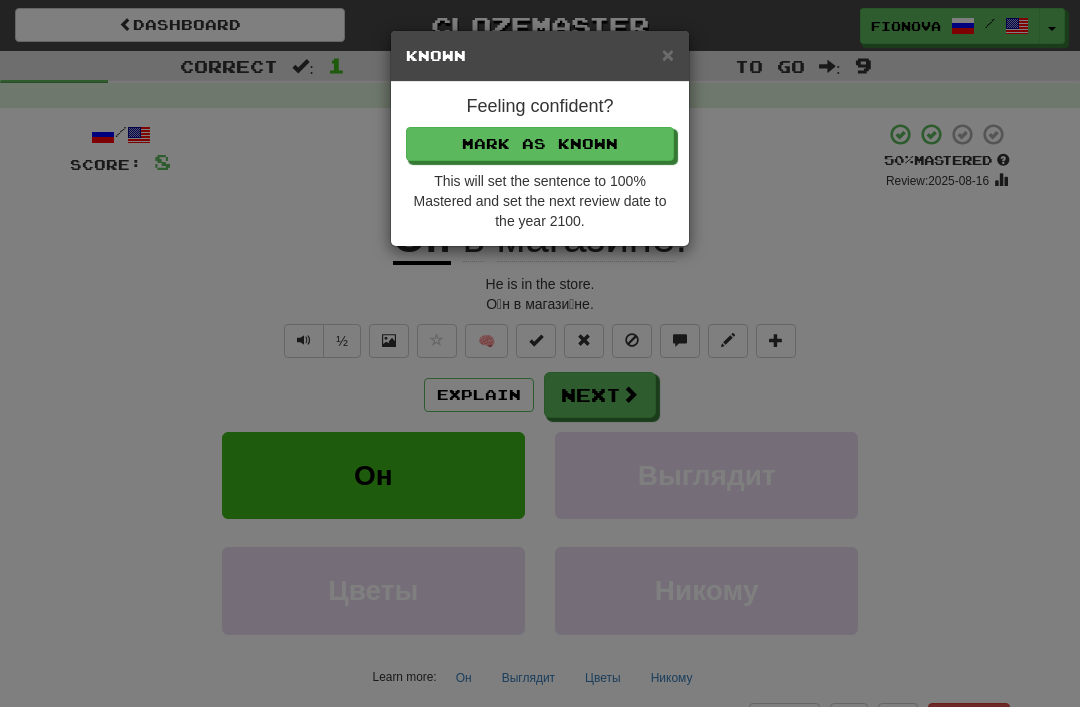 click on "× Known Feeling confident? Mark as Known This will set the sentence to 100% Mastered and set the next review date to the year 2100." at bounding box center (540, 353) 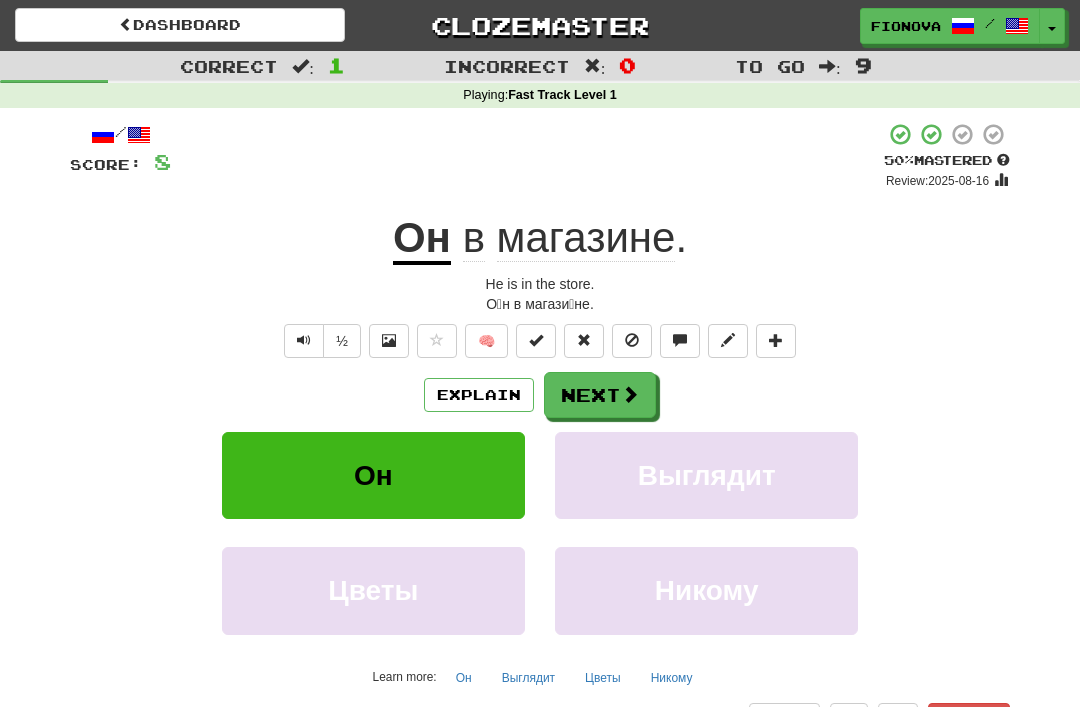 click on "Next" at bounding box center (600, 395) 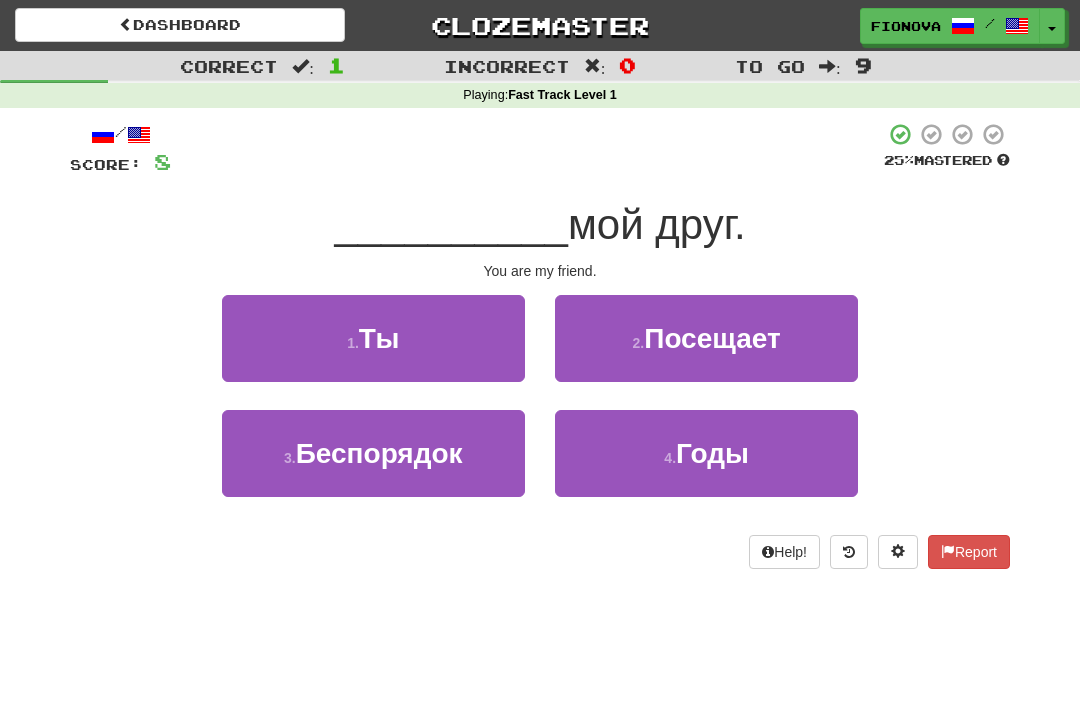 click on "1 .  Ты" at bounding box center (373, 338) 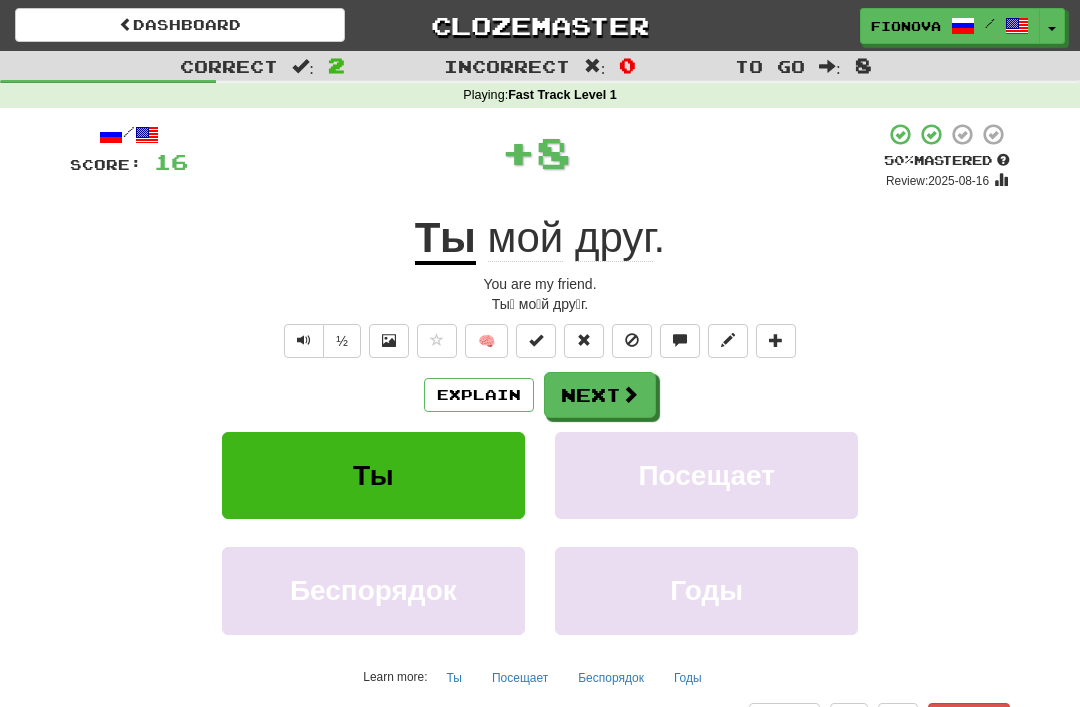 click on "Explain" at bounding box center (479, 395) 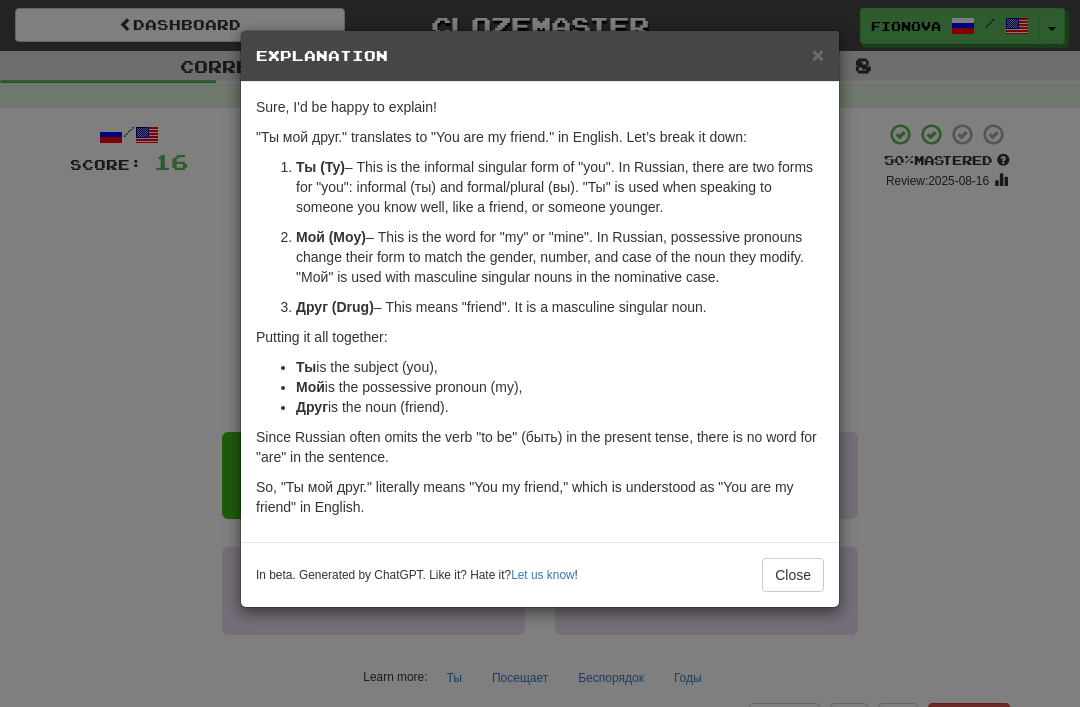 click on "Close" at bounding box center [793, 575] 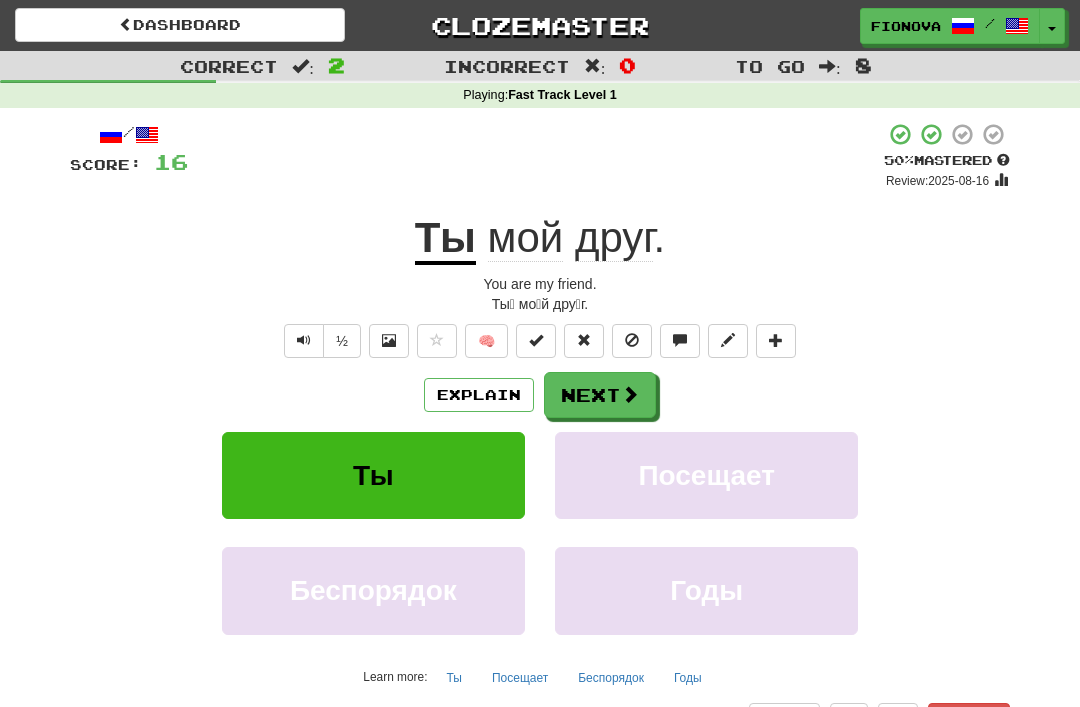 click on "Next" at bounding box center [600, 395] 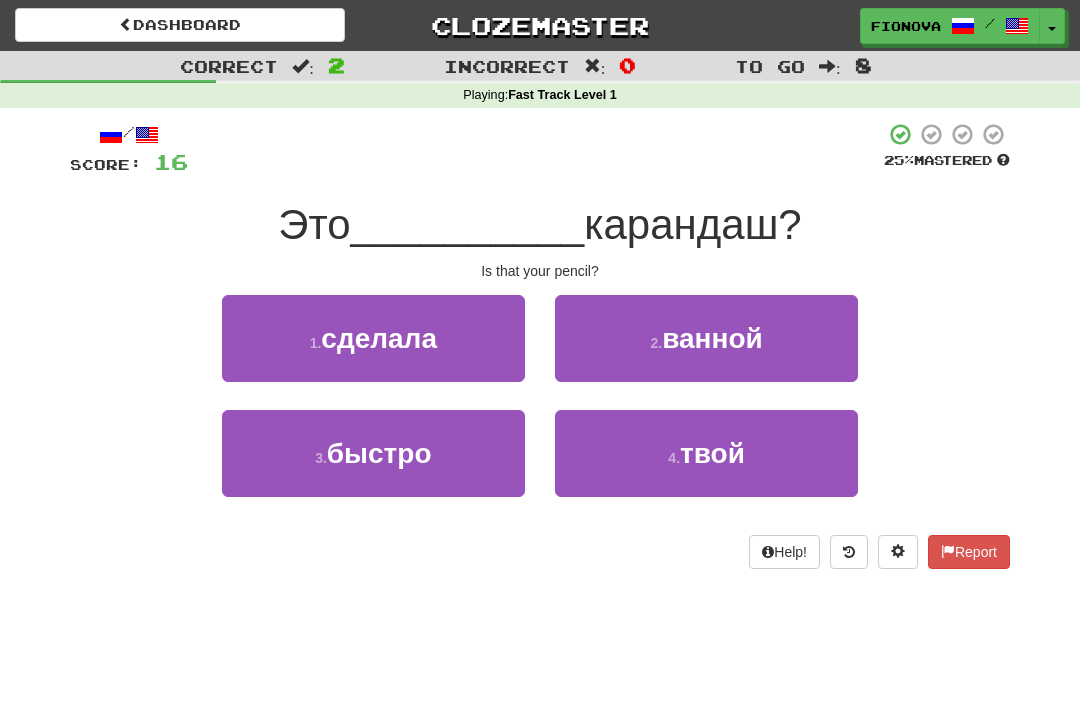 click on "твой" at bounding box center (712, 453) 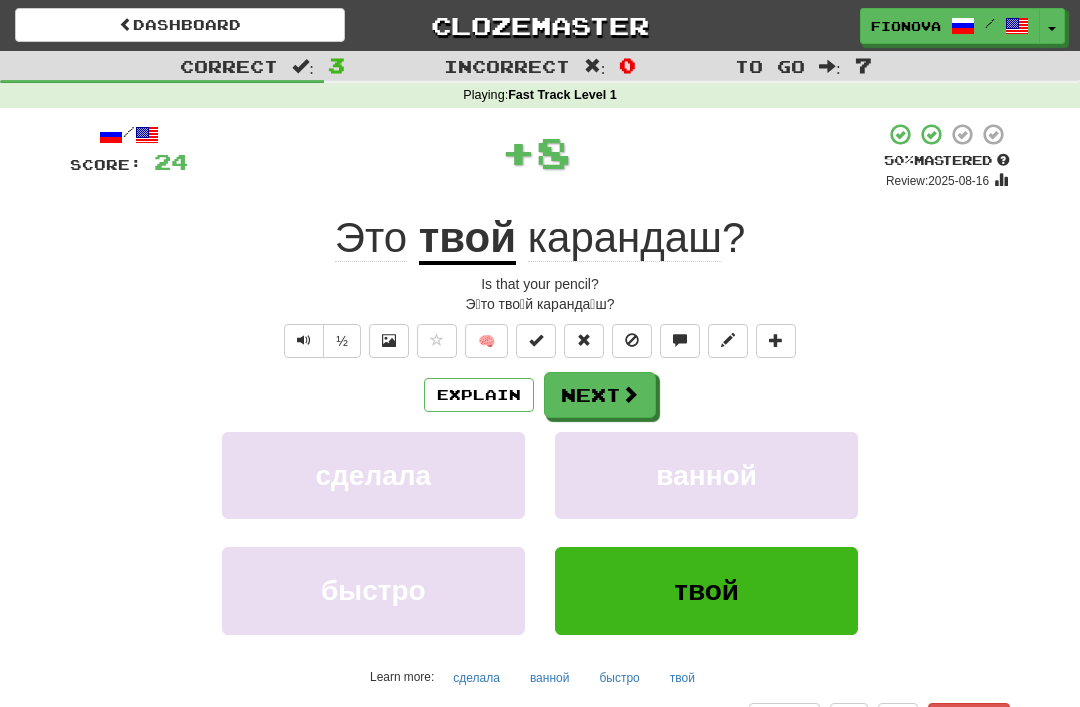 click on "Explain" at bounding box center [479, 395] 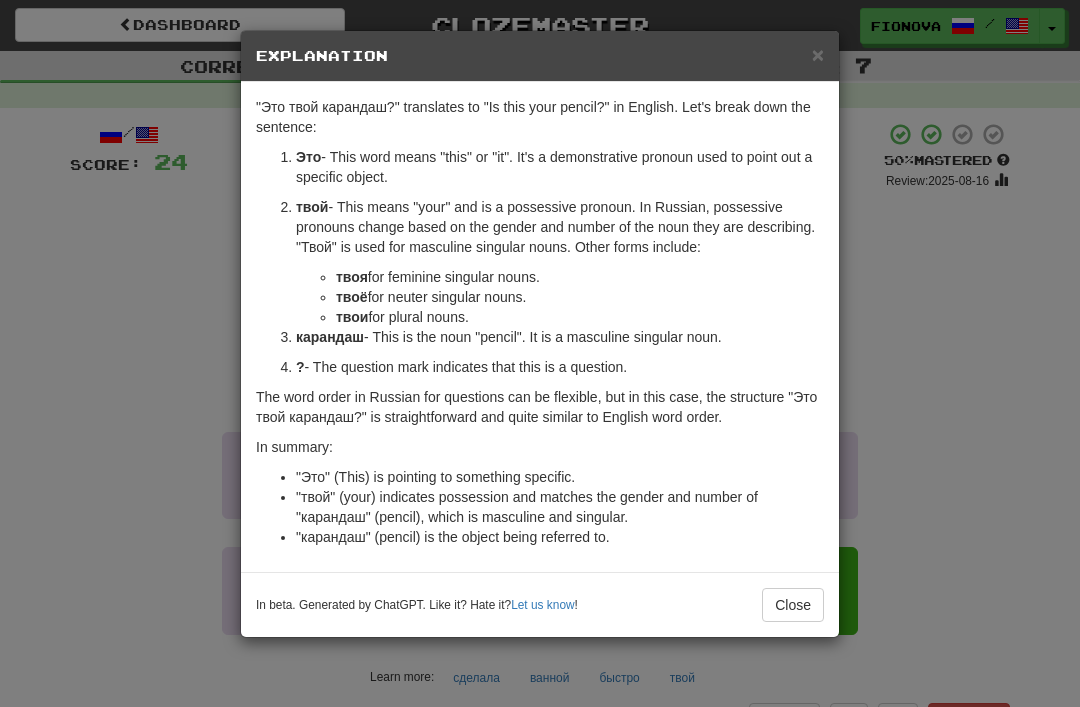 click on "Close" at bounding box center [793, 605] 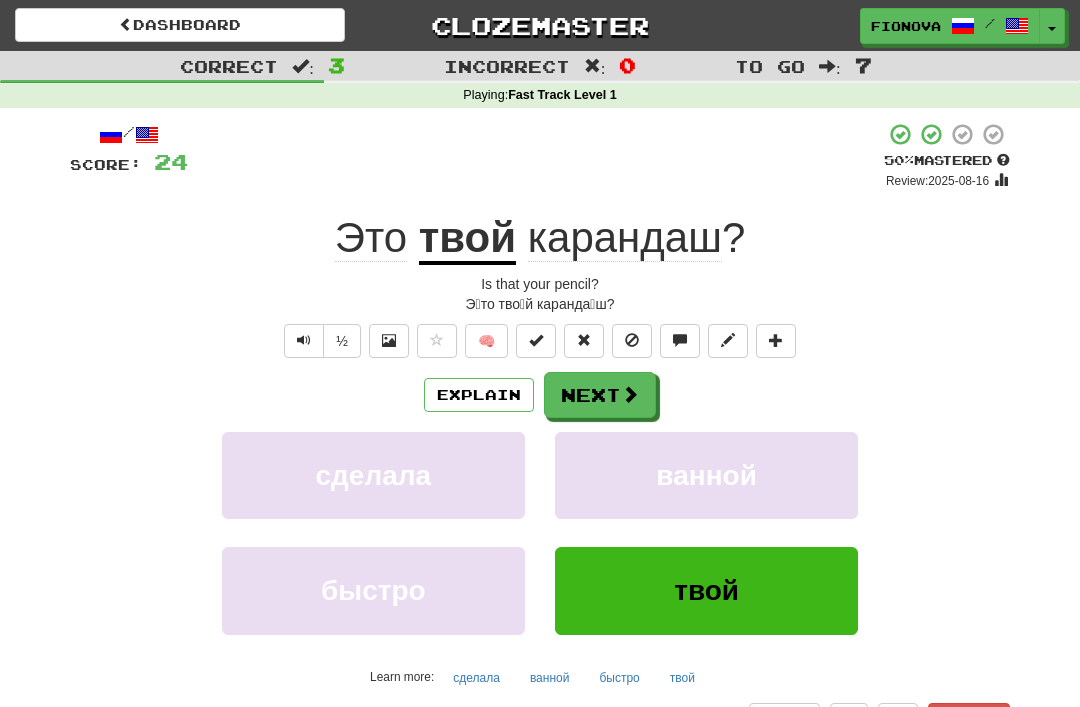 click on "Next" at bounding box center (600, 395) 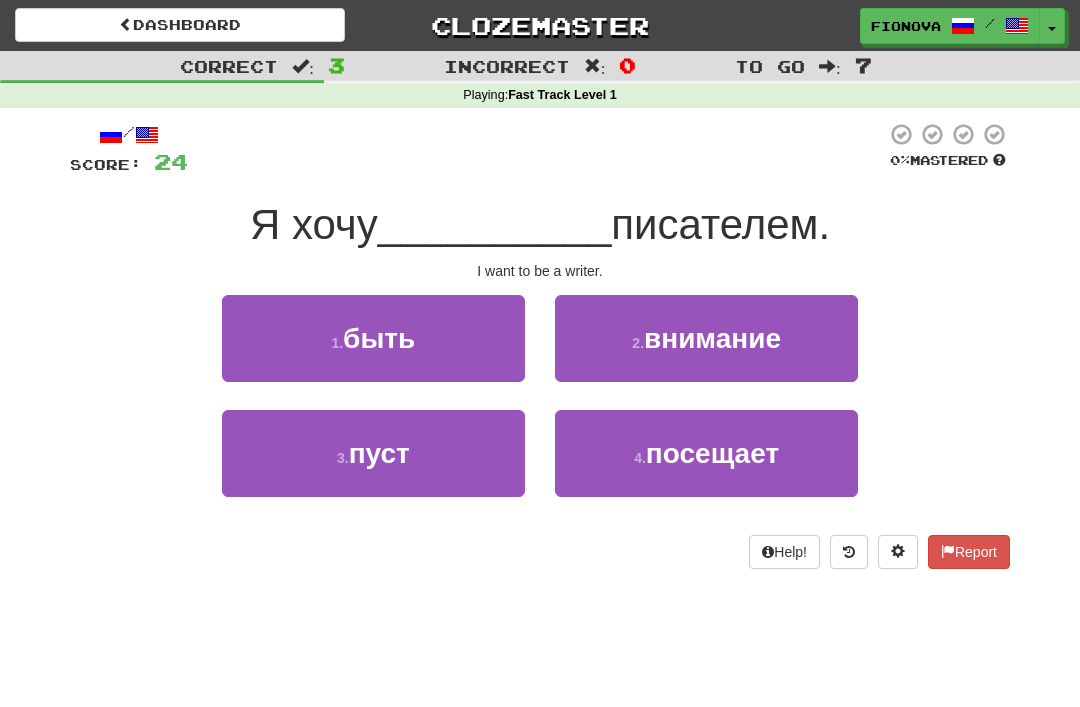 click on "1 ." at bounding box center (337, 343) 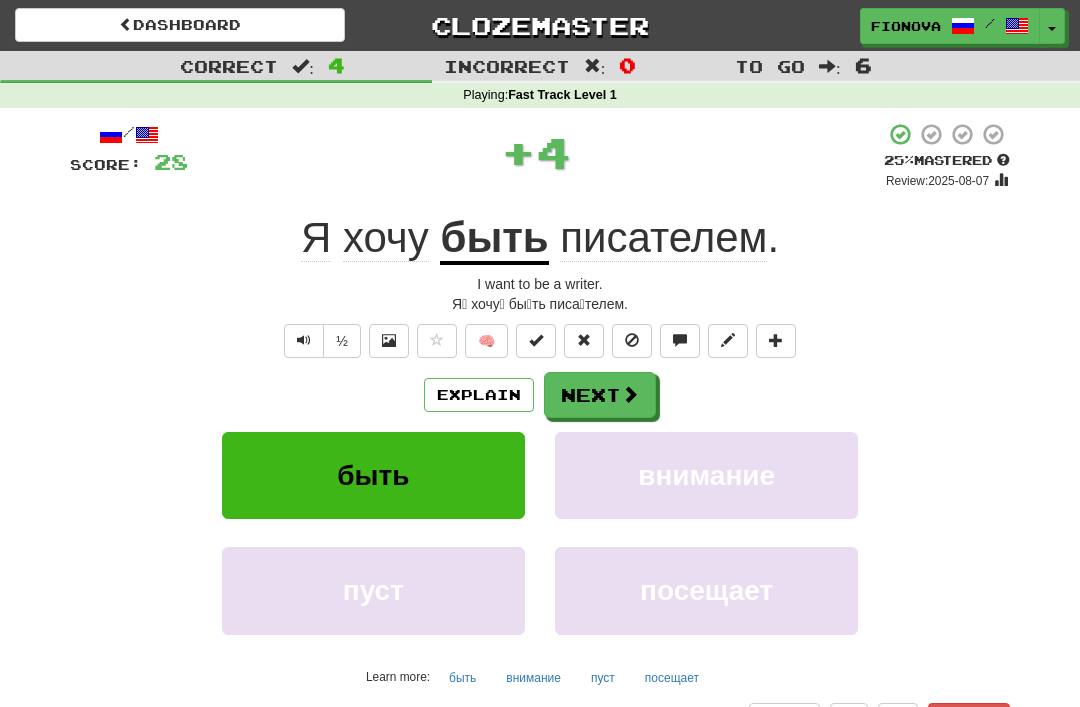 click on "Explain" at bounding box center [479, 395] 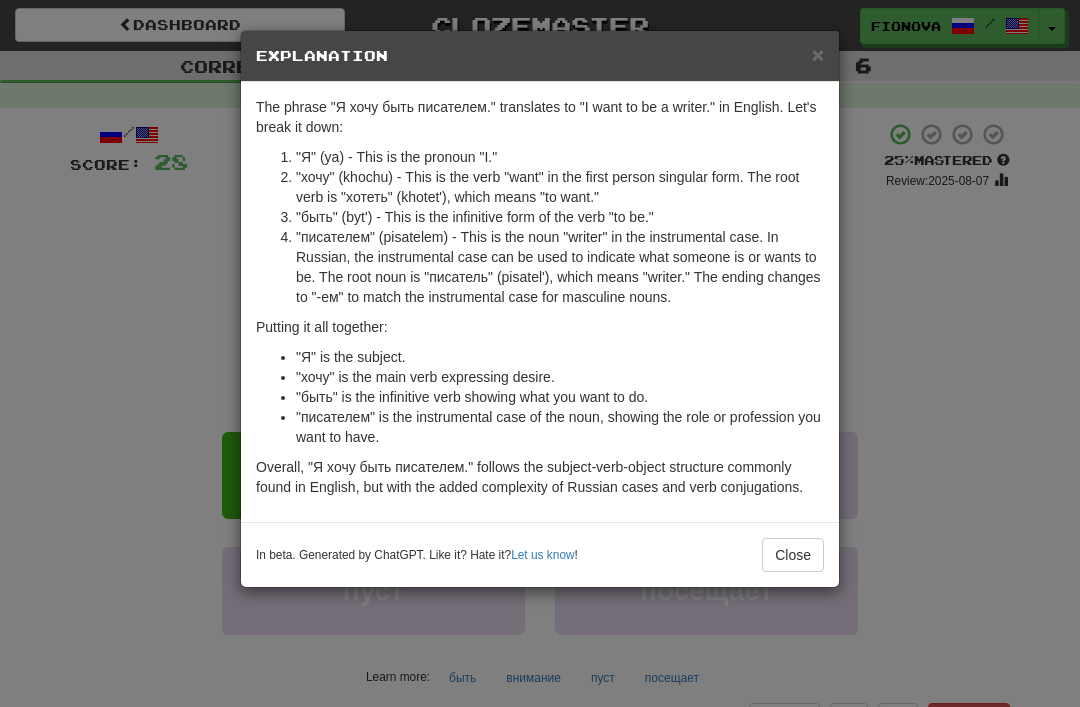 click on "Close" at bounding box center [793, 555] 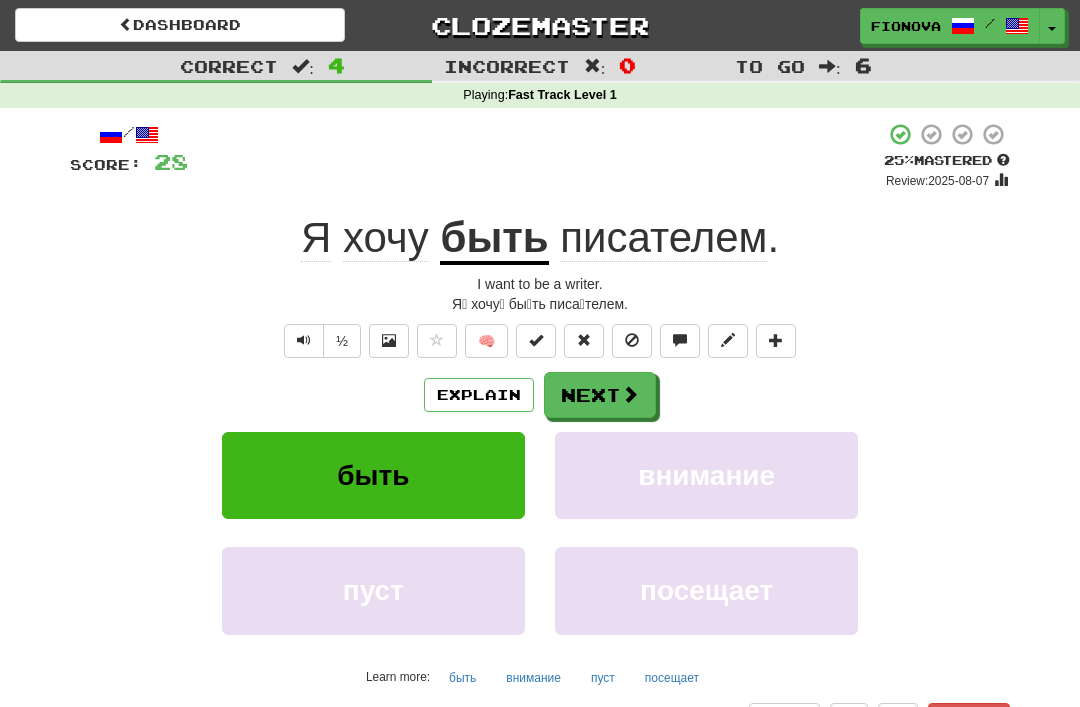 click on "внимание" at bounding box center (706, 475) 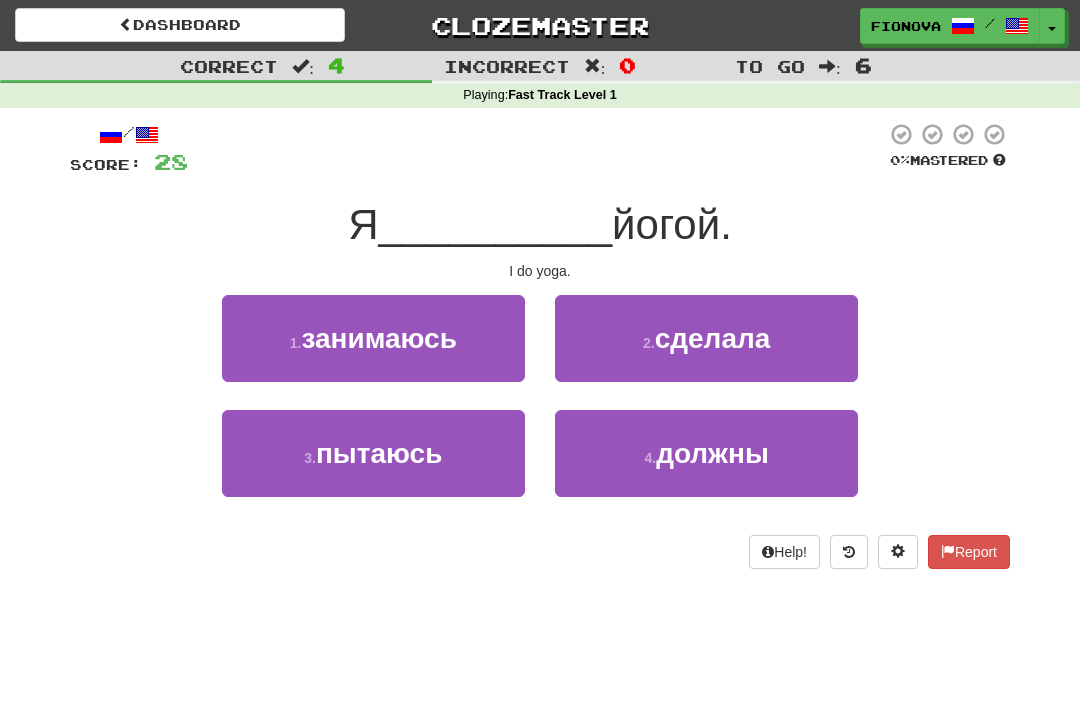 click on "Help!" at bounding box center (784, 552) 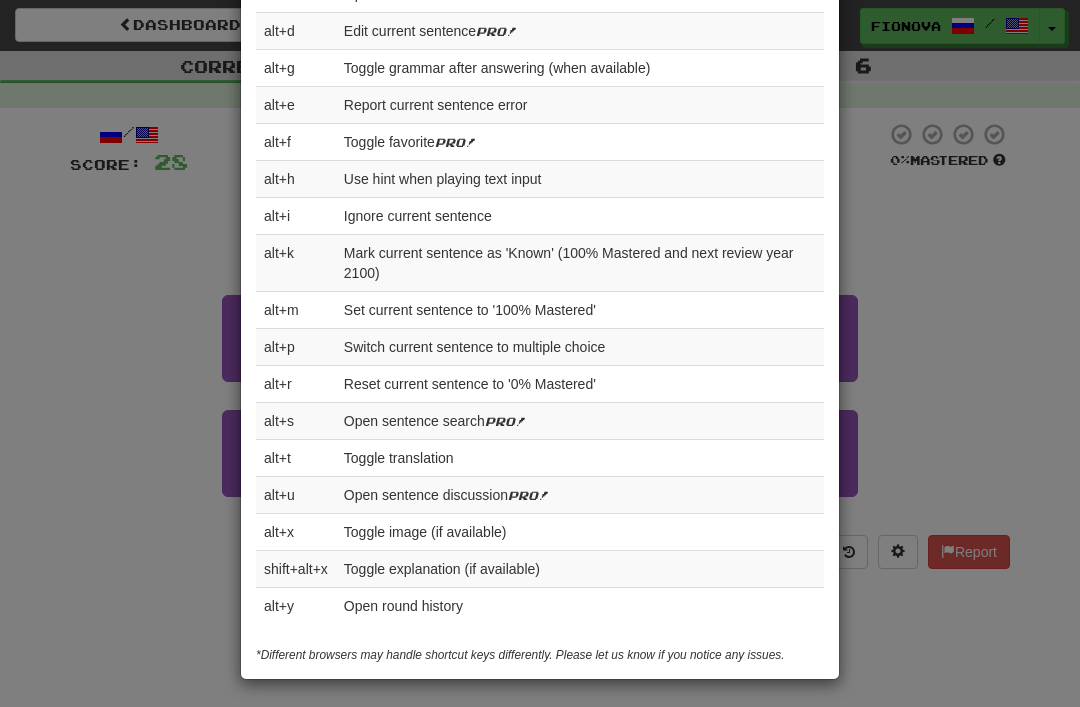 scroll, scrollTop: 761, scrollLeft: 0, axis: vertical 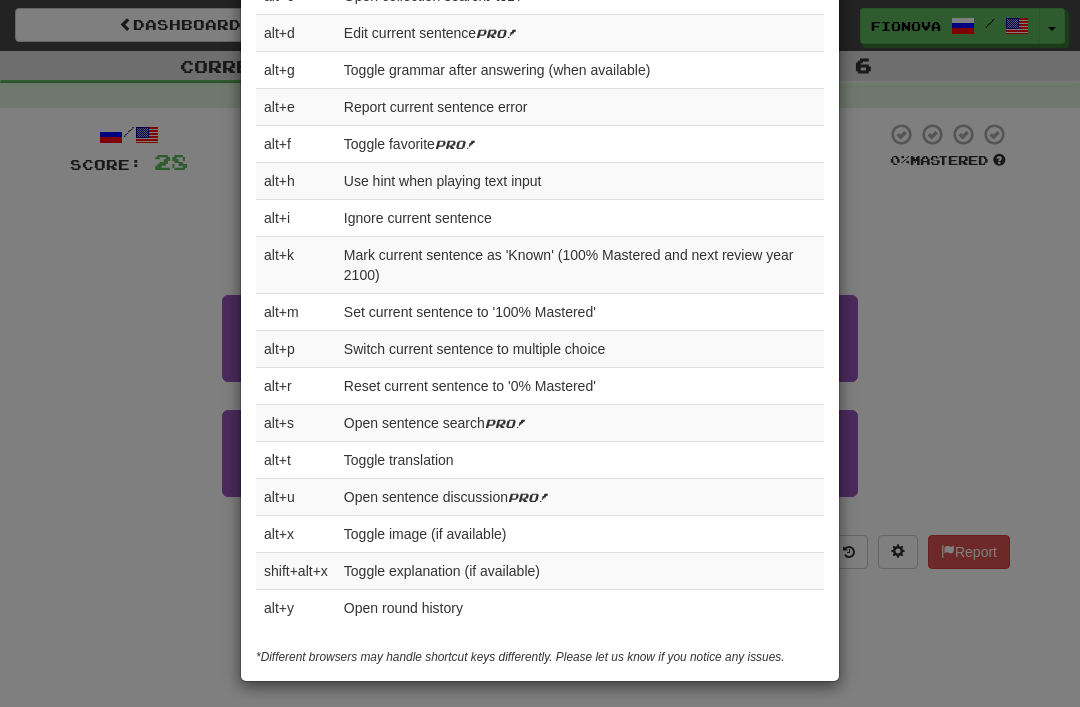 click on "× Help Complete the sentence with the correct missing word! 👉 Run Tutorial 👈 Points are determined as follows: (4 points for multiple choice, 8 points for text input)  x ( % Mastered  divided by 25) Points are cut in half if you use a hint while playing text input or you review a sentence before it's ready for review. An incorrect answer gets 0 points. Playing favorites doesn't use the same equation - correct answers always get 2 points. Clozemaster uses a spaced-repetition system to help maximize your learning efficiency with sentences starting at 0% Mastered. If a sentence is answered correctly it goes to 25% Mastered and is set to review the next day. Correct again? It goes to 50% Mastered and is set to review 10 days in the future. 75% Mastered is 30 days in the future, and 100% Mastered is 180 days in the future. Incorrect at any point resets the sentence to 0% Mastered. Pro users can customize these intervals via the Dashboard. Questions? Something else you'd like to see here?  Let us know . 1-4" at bounding box center [540, 353] 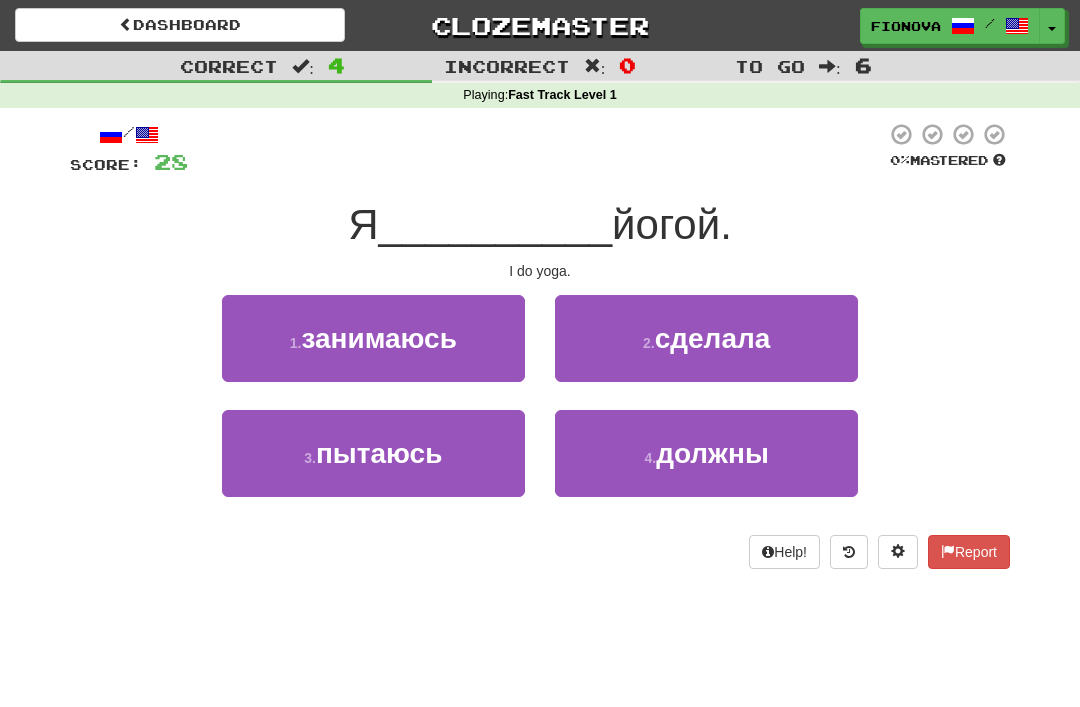 click on "4 .  должны" at bounding box center (706, 453) 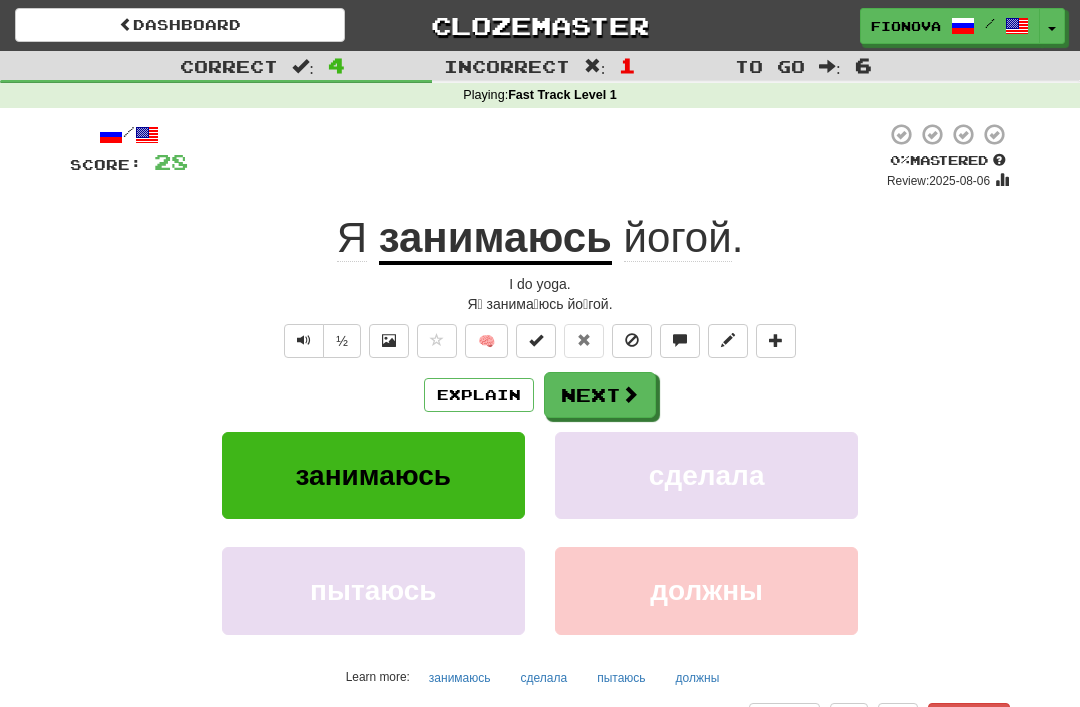 click on "Explain" at bounding box center [479, 395] 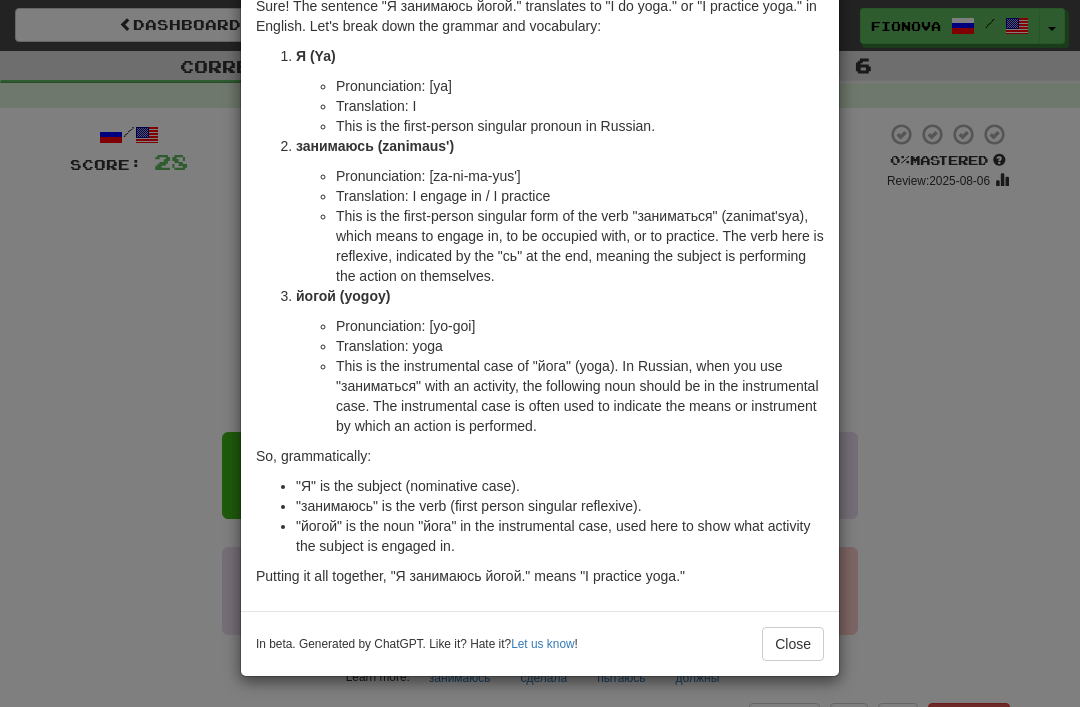 scroll, scrollTop: 101, scrollLeft: 0, axis: vertical 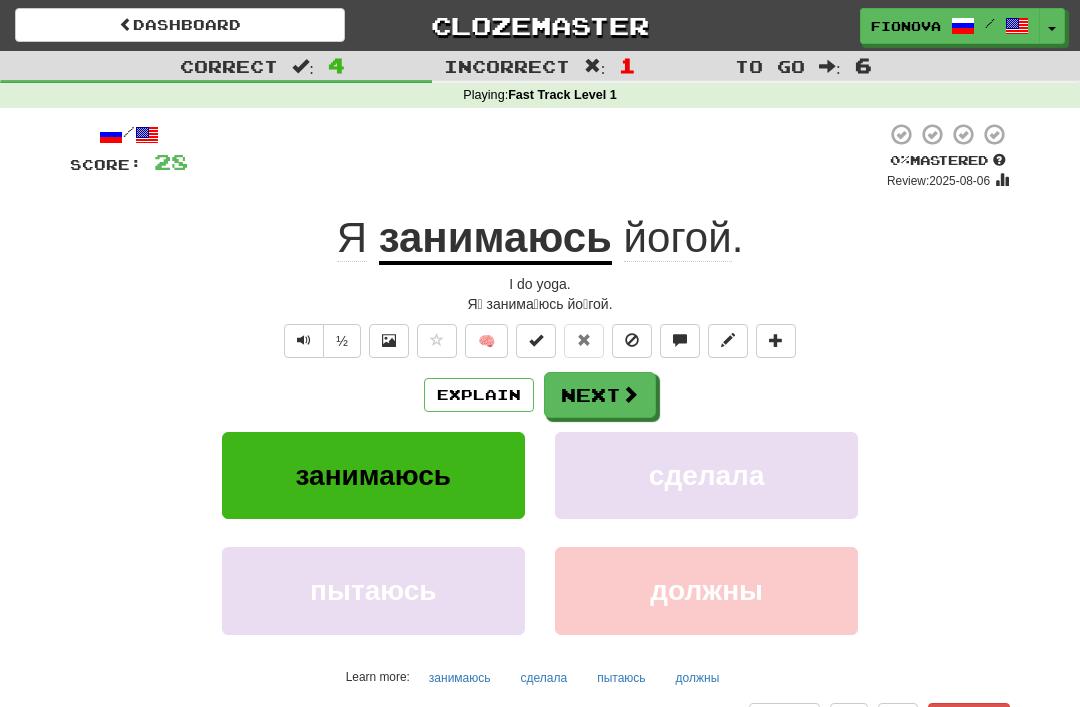 click at bounding box center [304, 341] 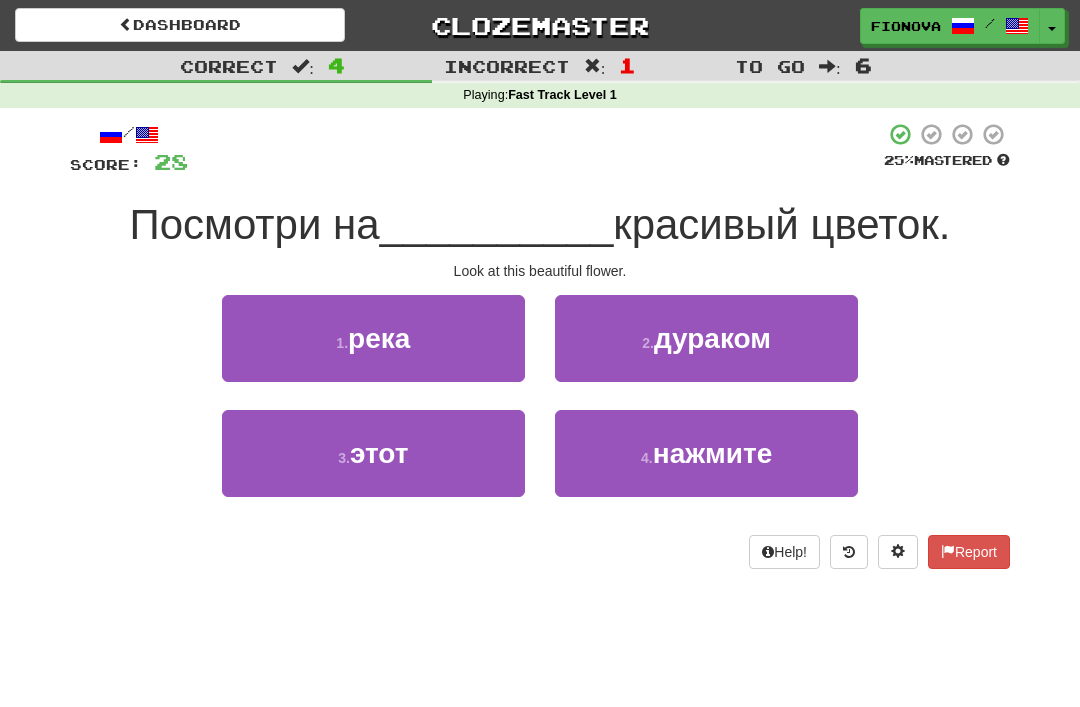 click on "3 ." at bounding box center (344, 458) 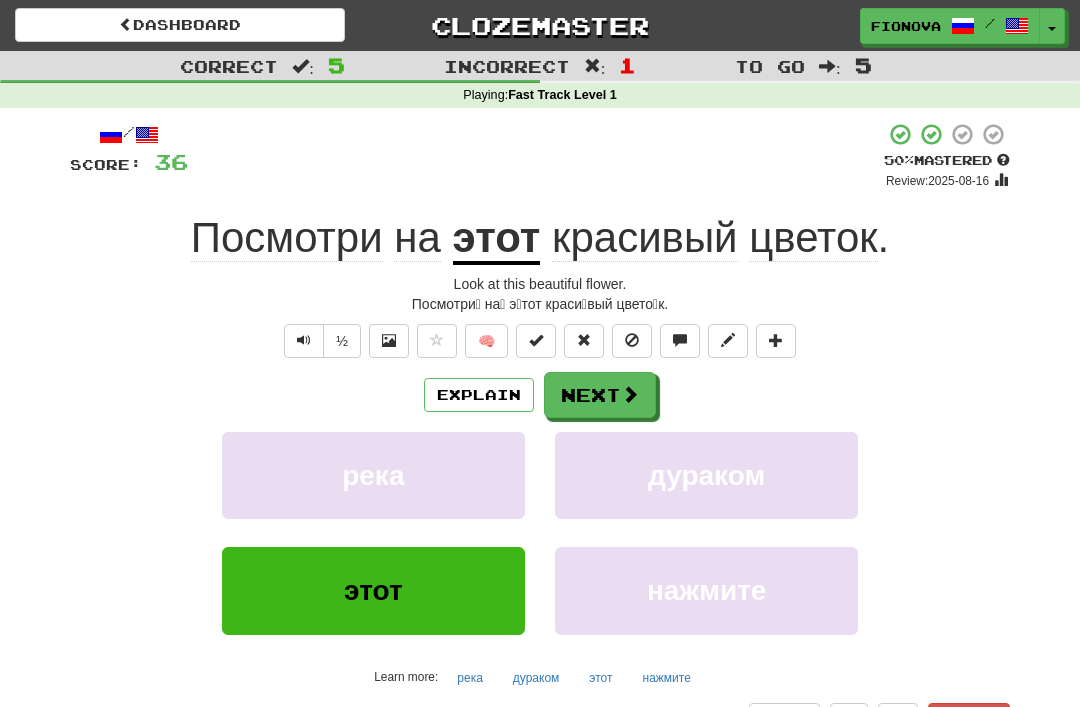 click at bounding box center [304, 341] 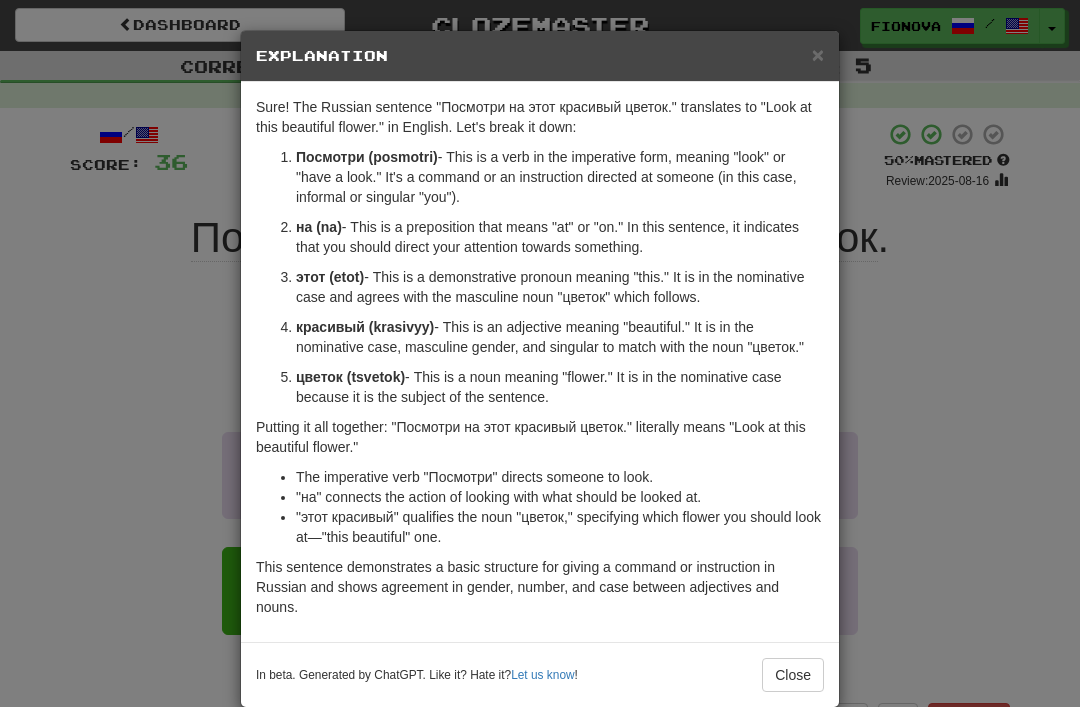 click on "Explanation" at bounding box center [540, 56] 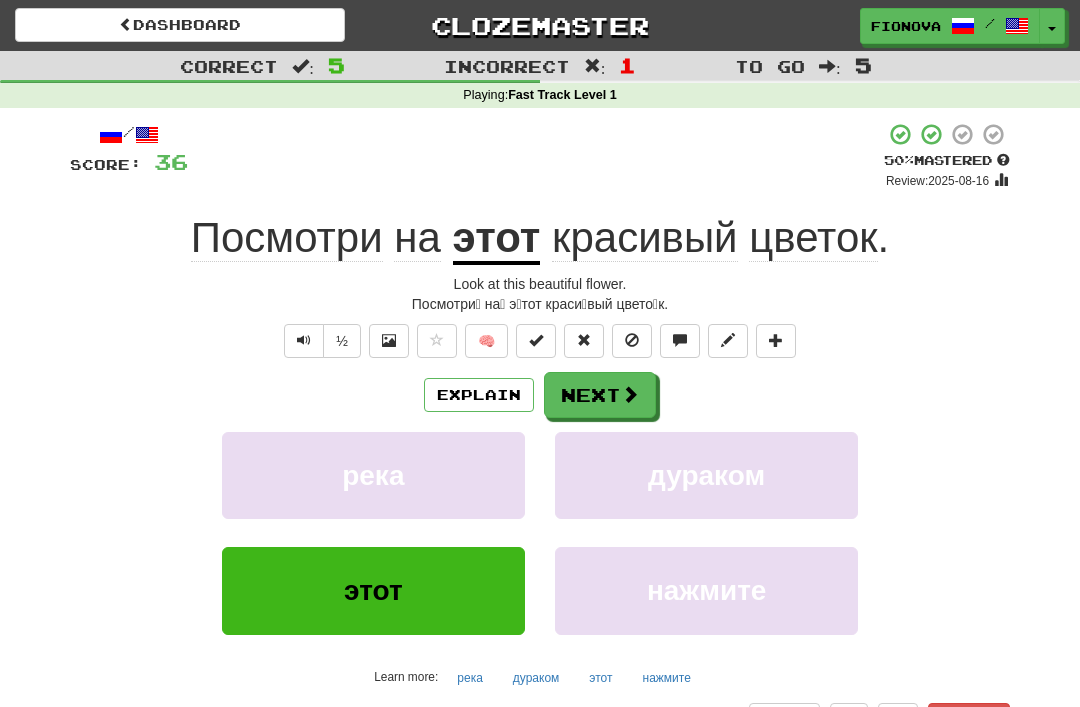 click on "Explain" at bounding box center [479, 395] 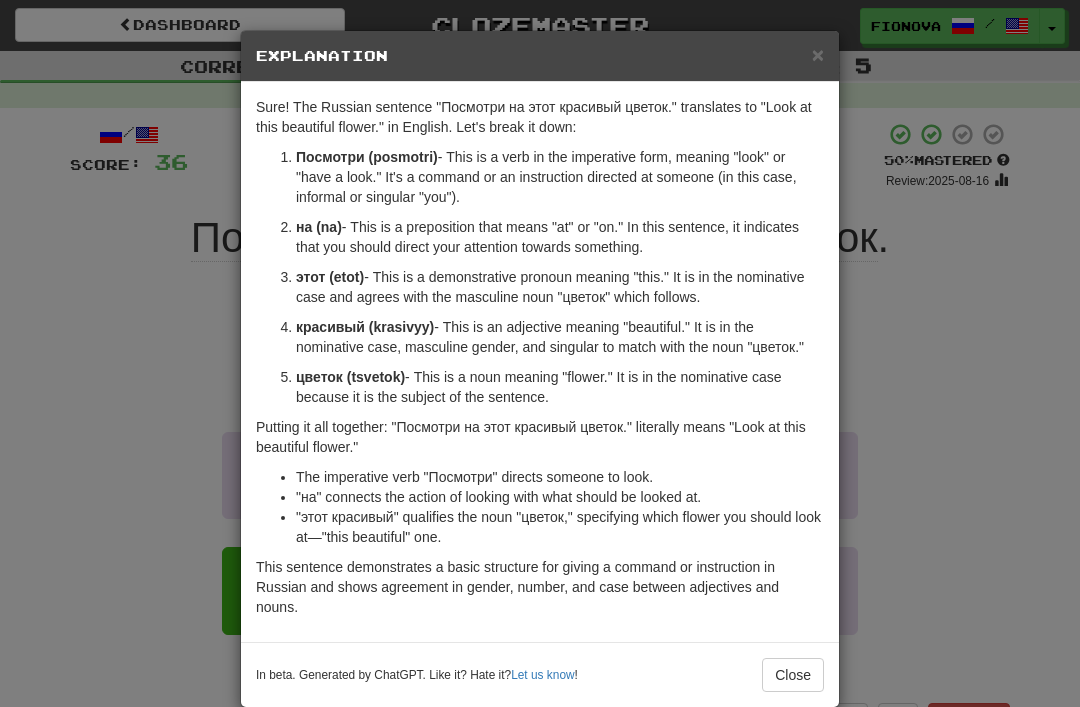 click on "Close" at bounding box center [793, 675] 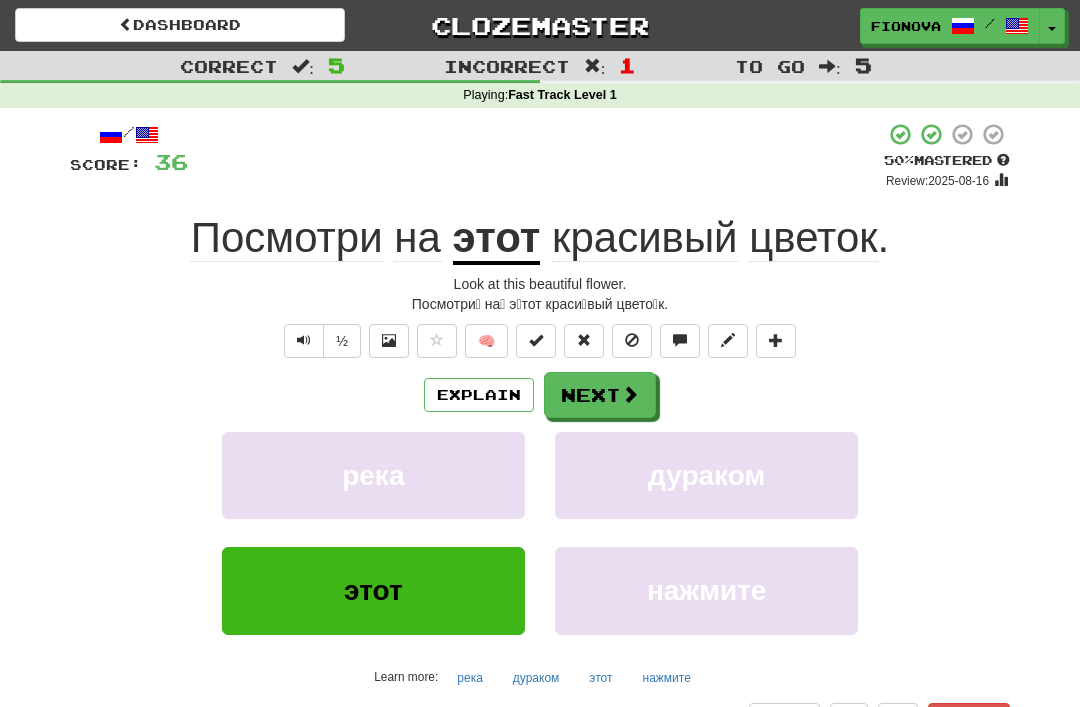 click at bounding box center [630, 394] 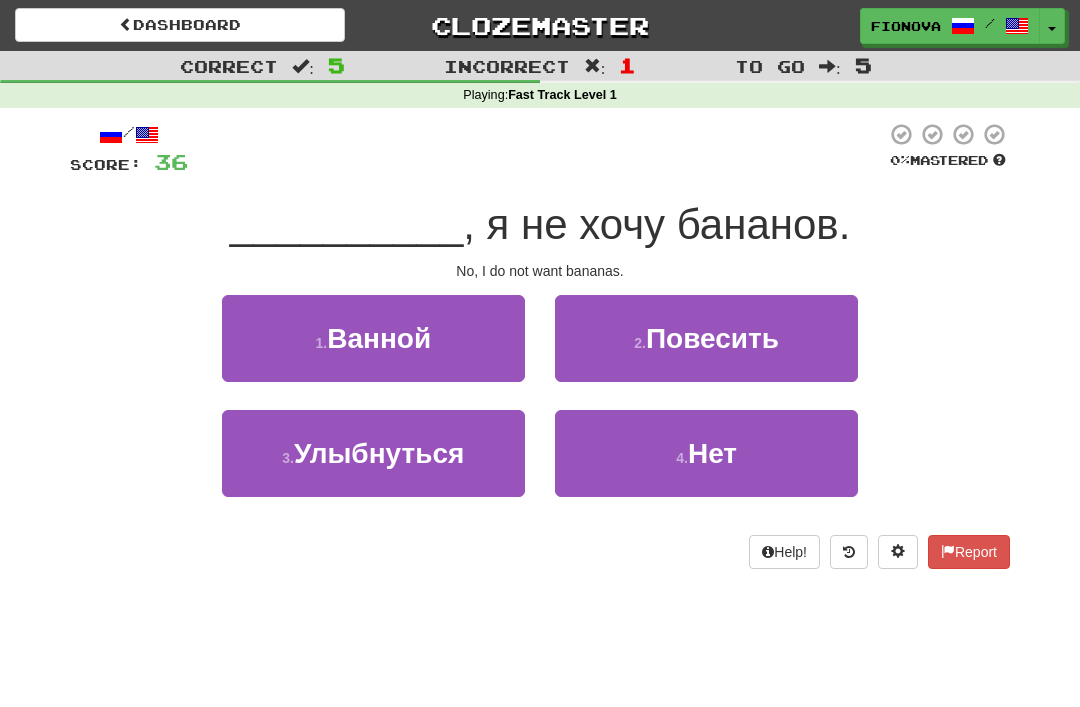 click on "Нет" at bounding box center (712, 453) 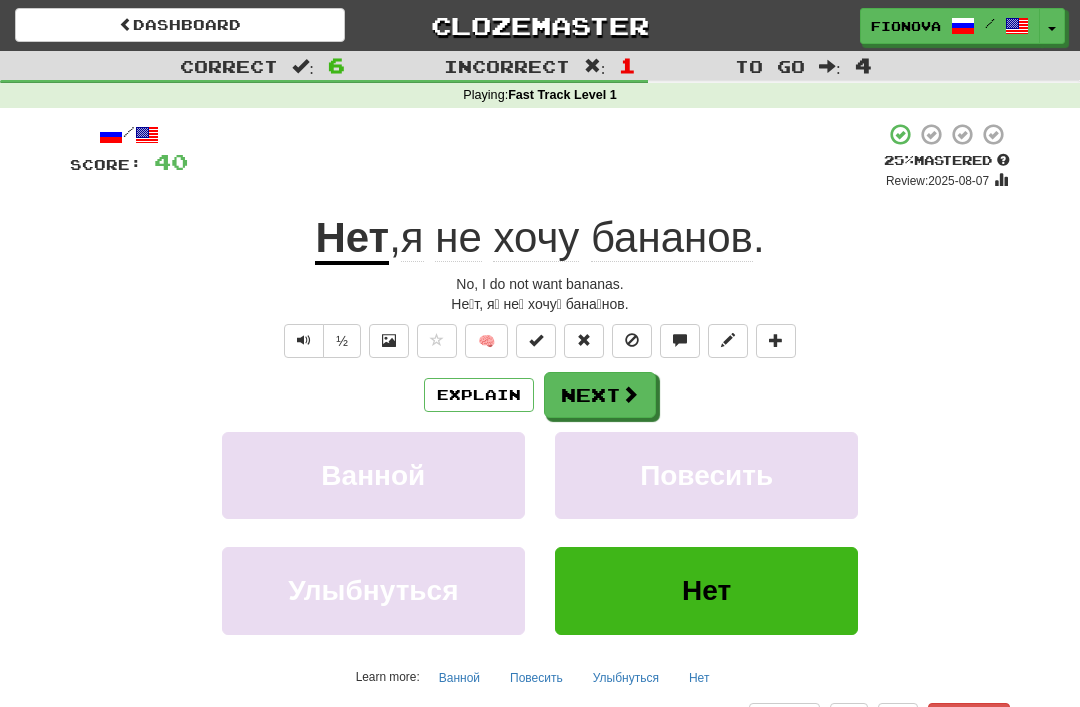 click on "Explain" at bounding box center [479, 395] 